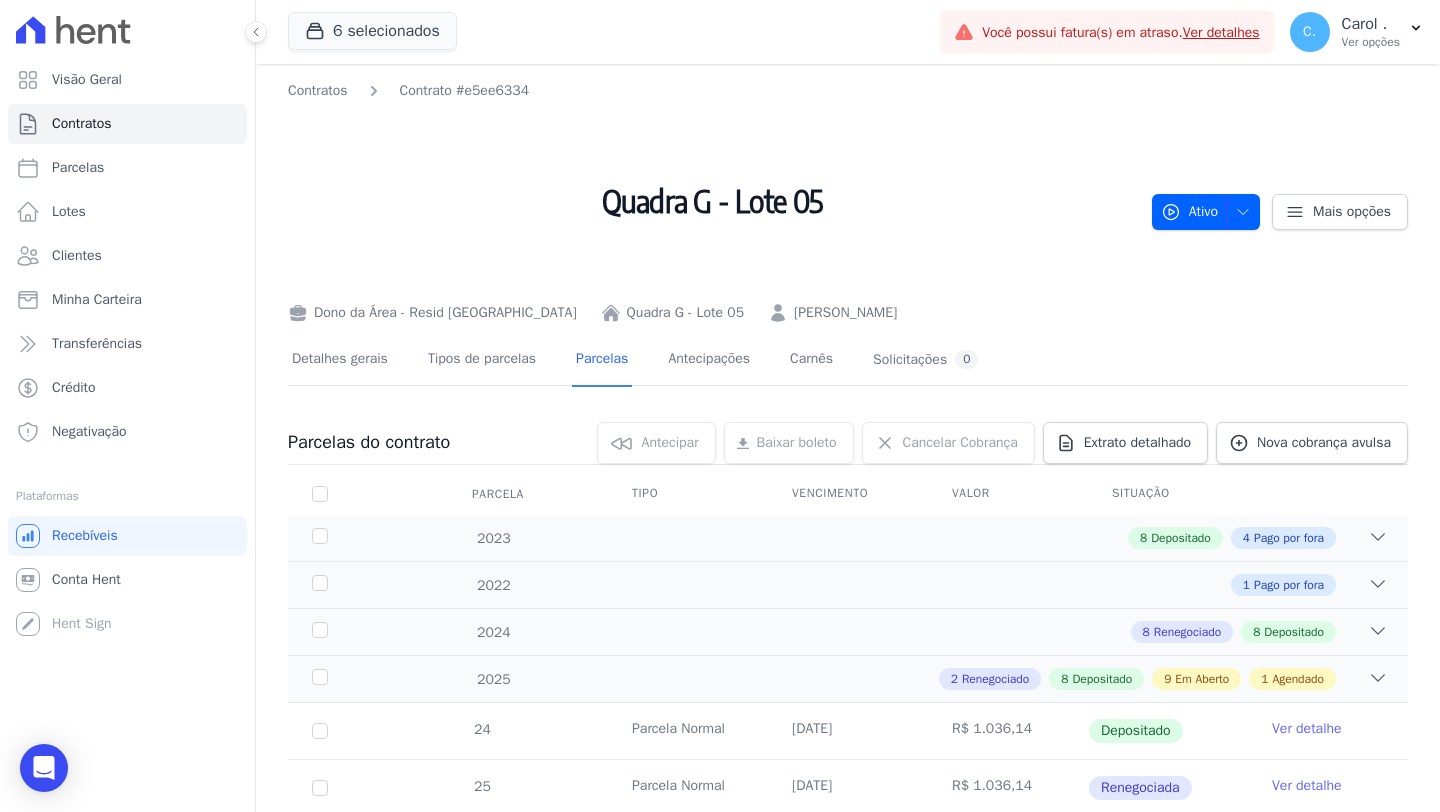 scroll, scrollTop: 0, scrollLeft: 0, axis: both 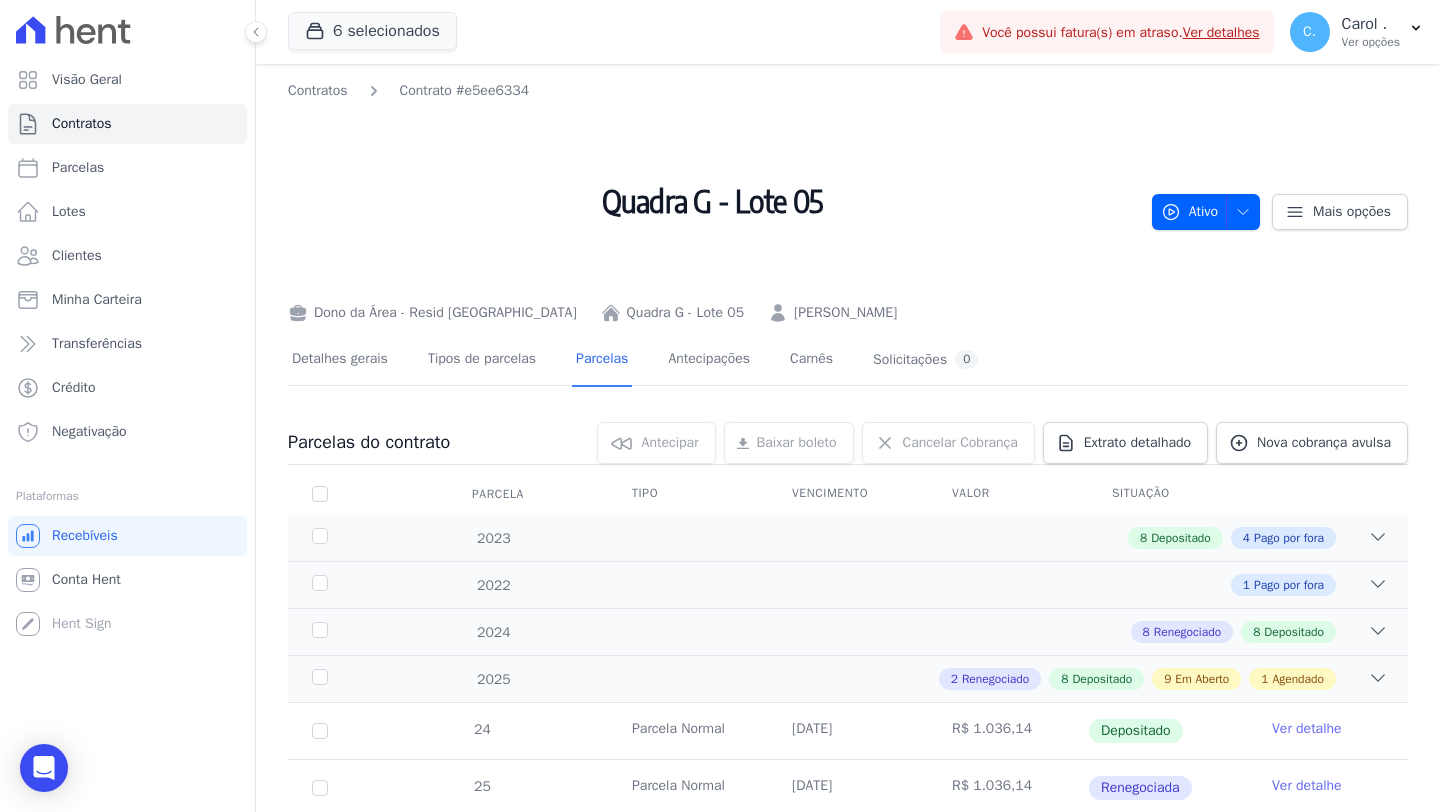 click on "[PERSON_NAME]" at bounding box center [845, 312] 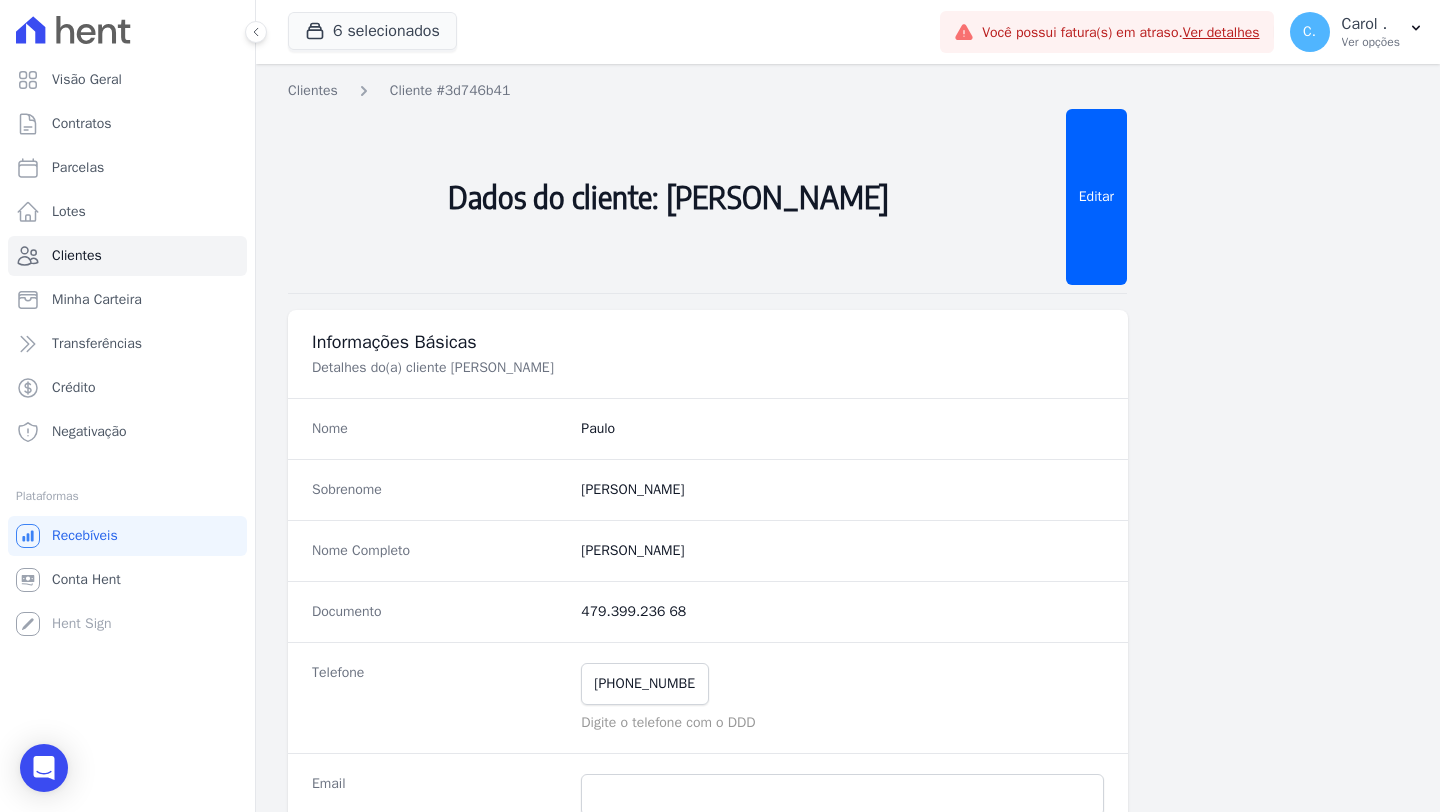 click on "[PHONE_NUMBER]
Mensagem de SMS ainda não enviada..
Mensagem de [PERSON_NAME] ainda não enviada..
Digite o telefone com o DDD" at bounding box center (842, 698) 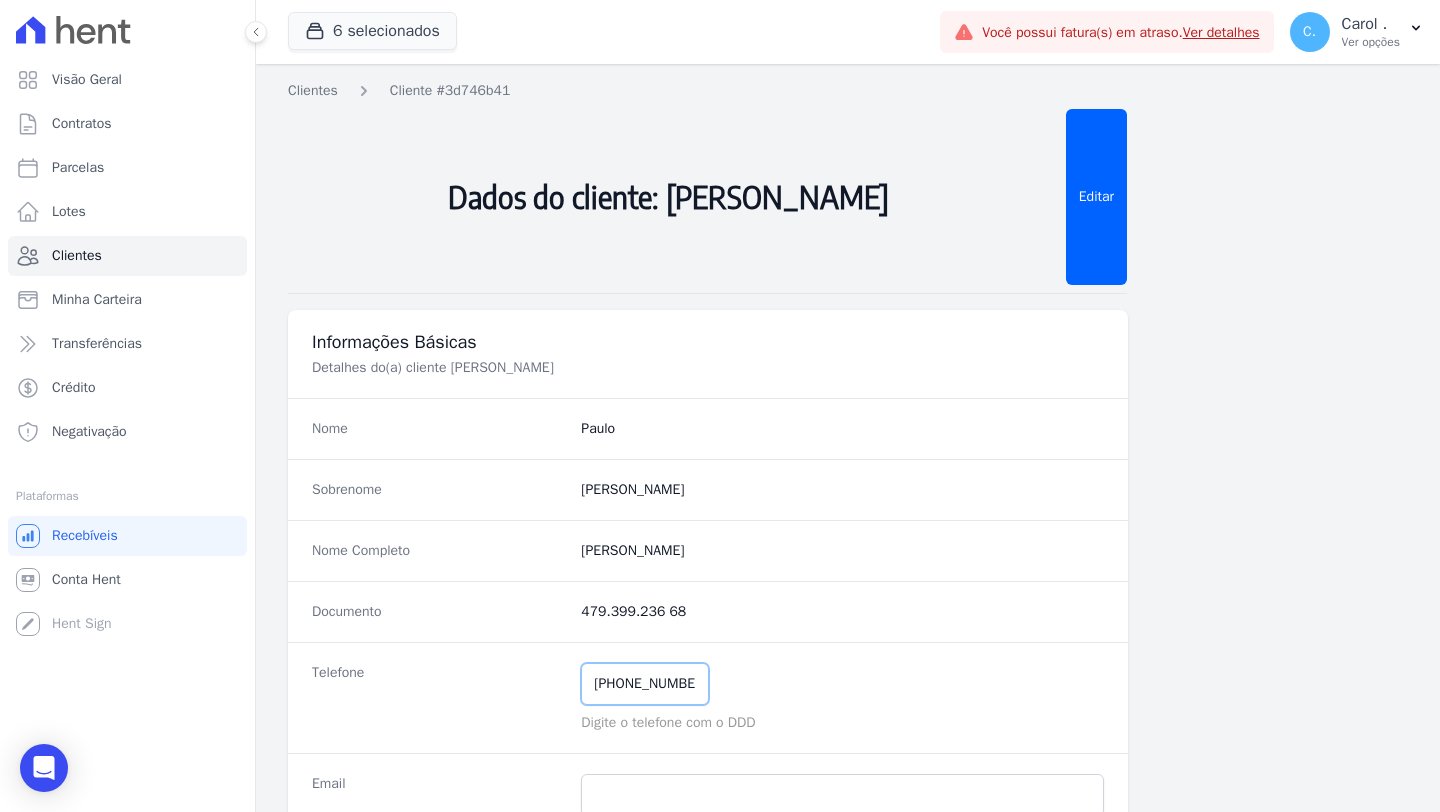 click on "[PHONE_NUMBER]" at bounding box center (645, 684) 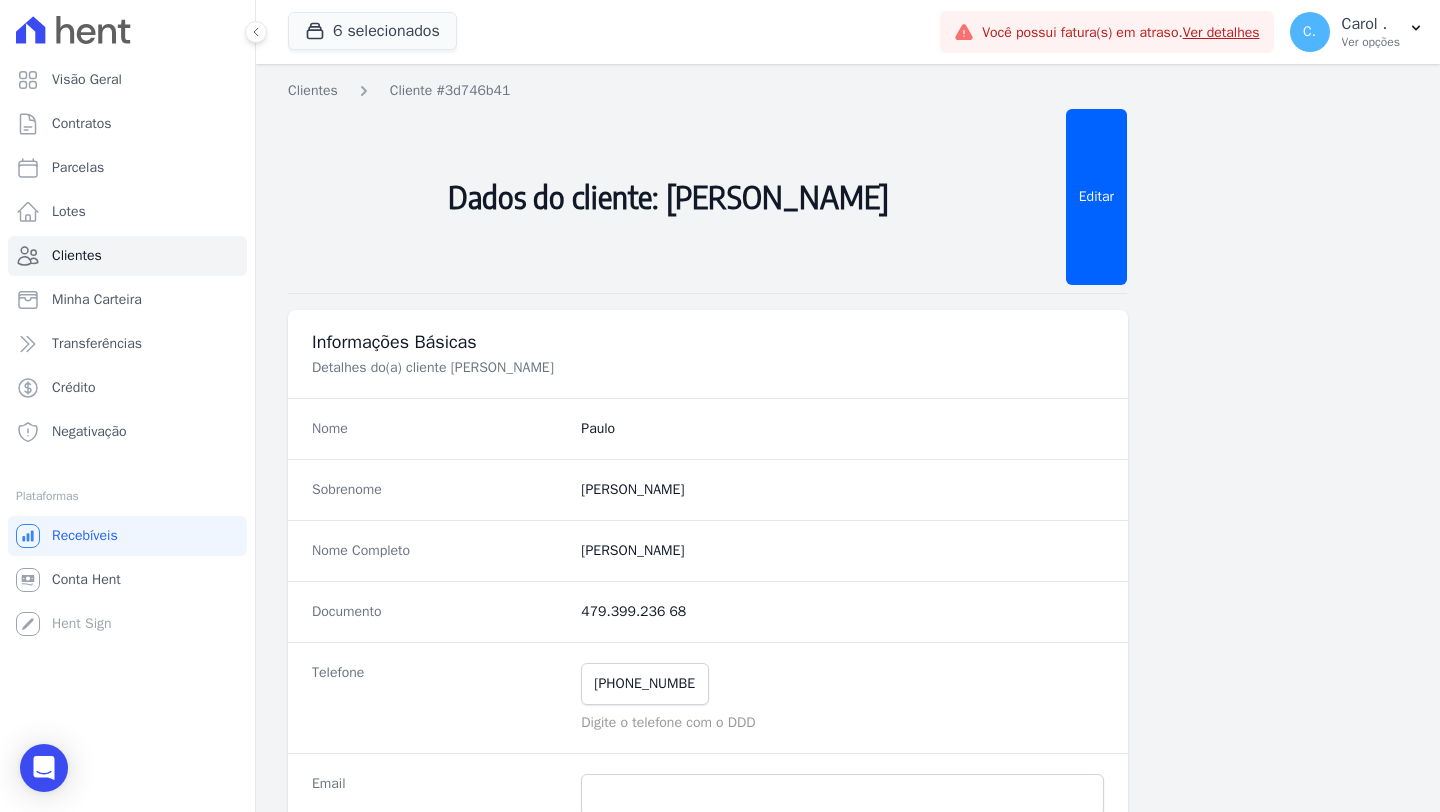 drag, startPoint x: 1218, startPoint y: 568, endPoint x: 1306, endPoint y: 465, distance: 135.47325 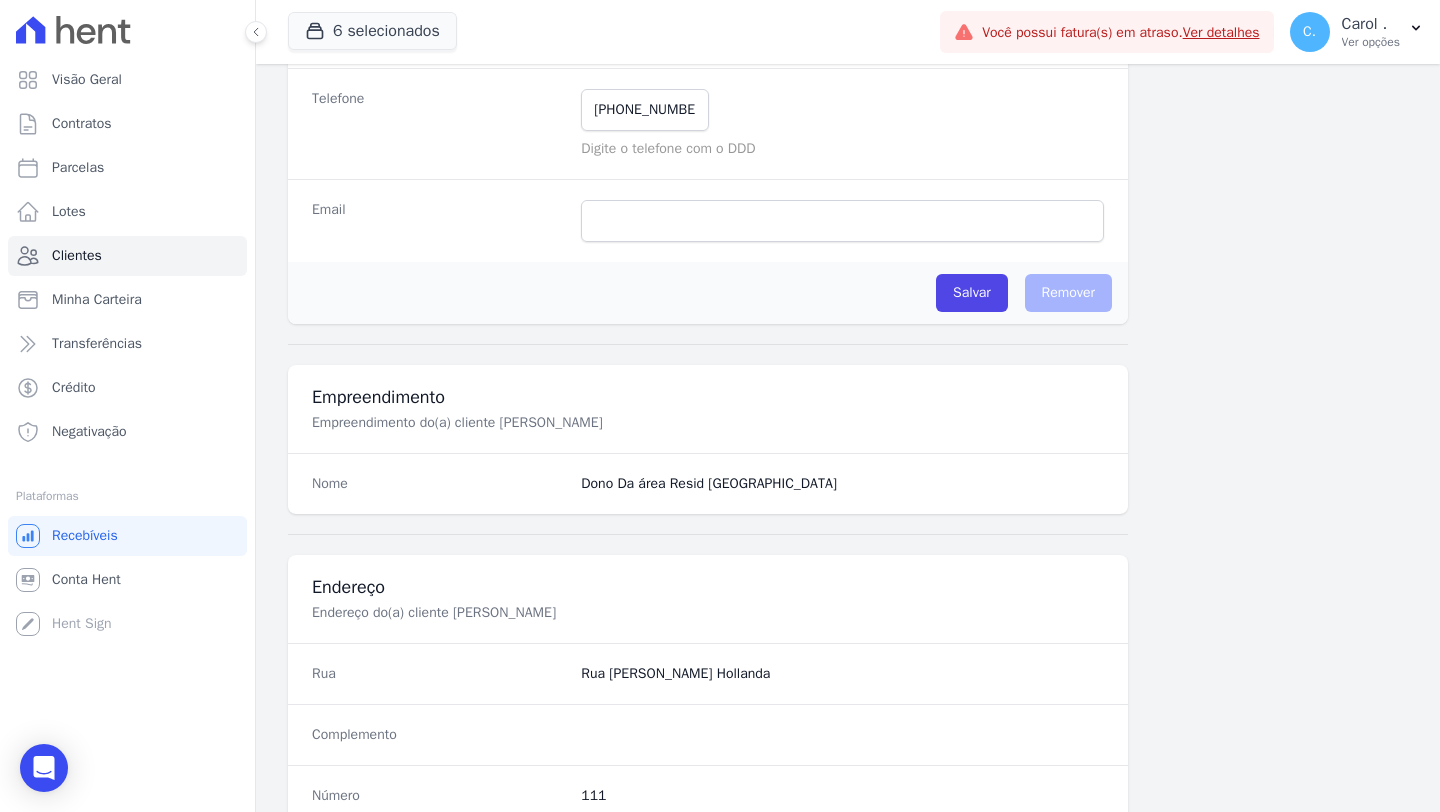 scroll, scrollTop: 592, scrollLeft: 0, axis: vertical 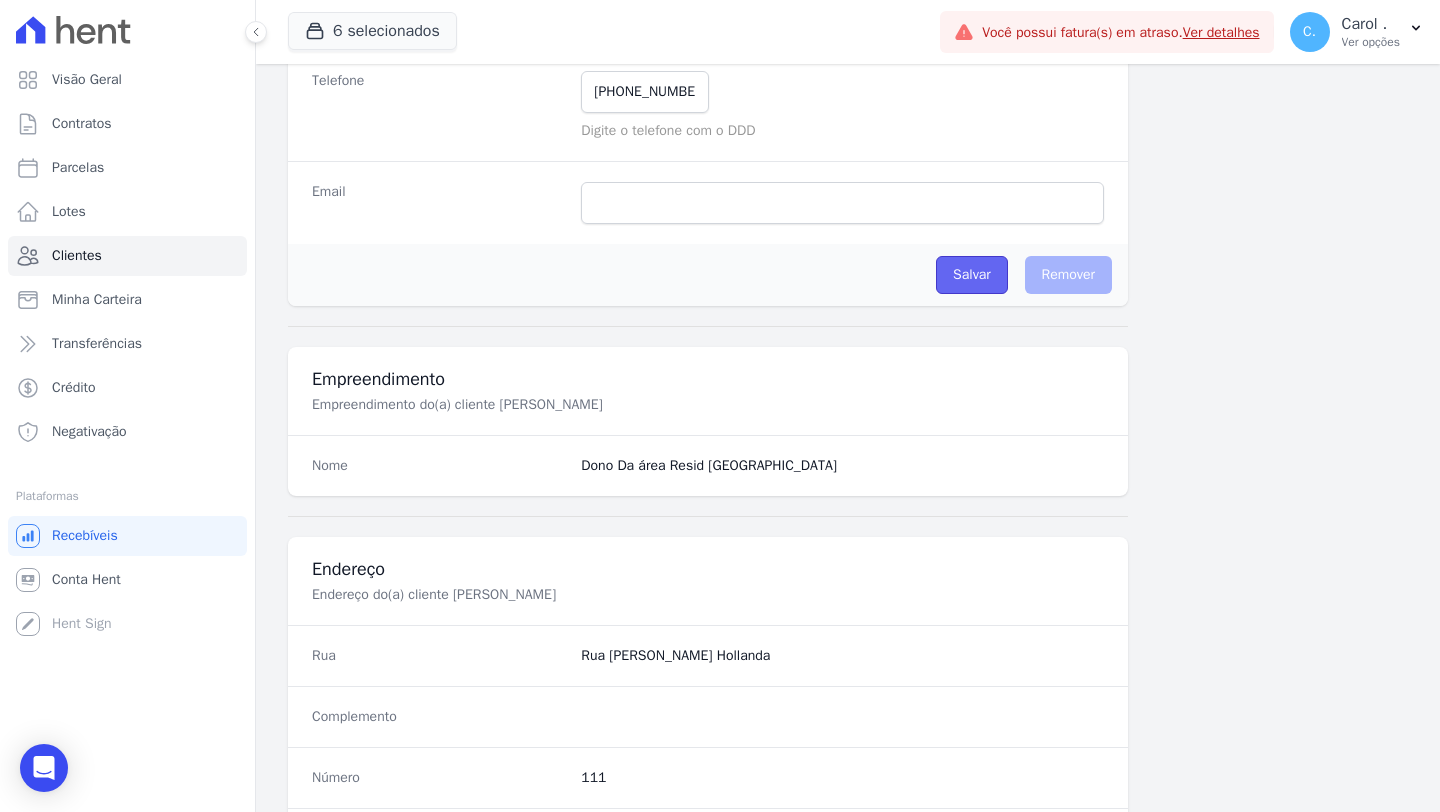 click on "Salvar" at bounding box center (972, 275) 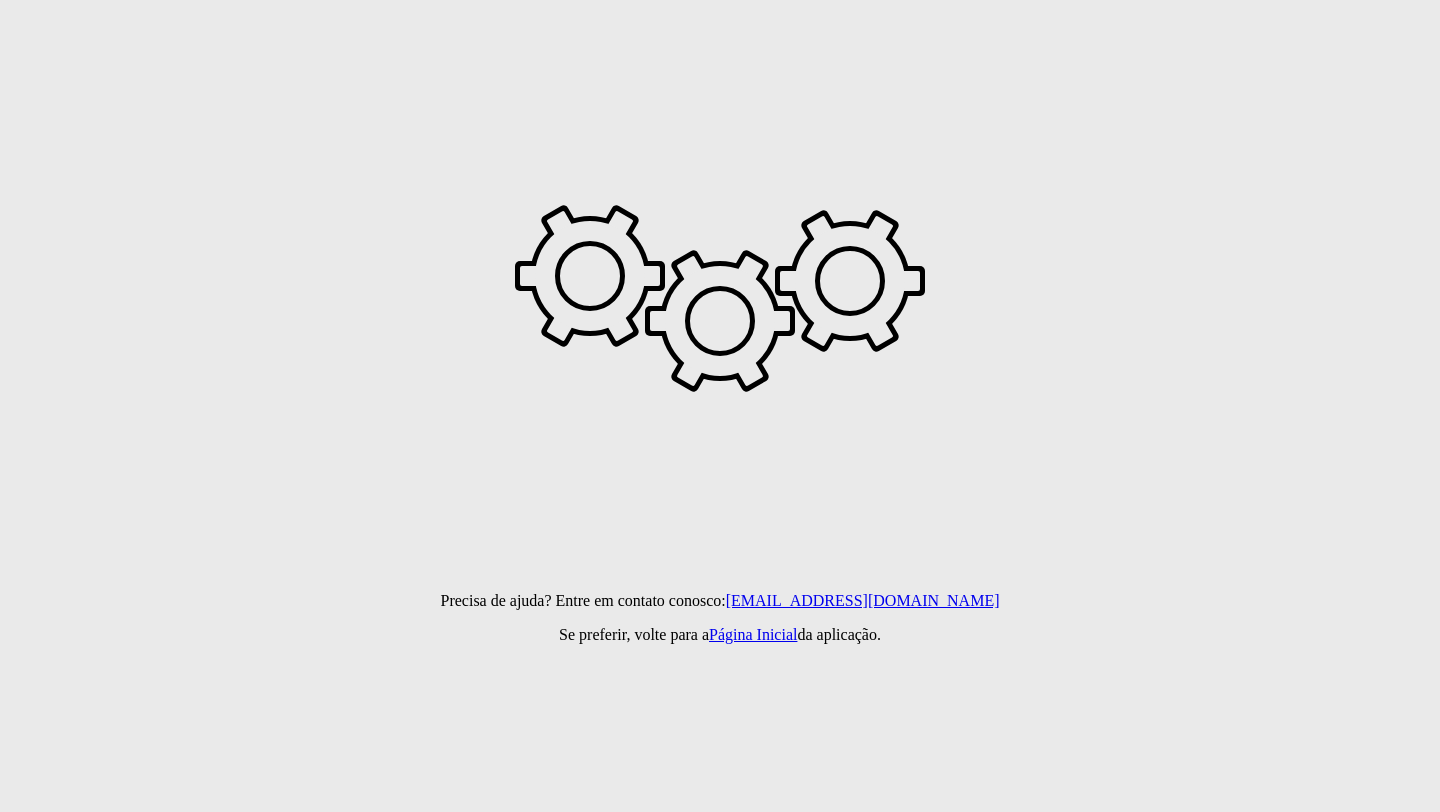 click on "Desculpe, tivemos um erro inesperado na aplicação!
Precisa de ajuda? Entre em contato conosco:  [EMAIL_ADDRESS][DOMAIN_NAME]
Se preferir, volte para a  Página Inicial  da aplicação." at bounding box center (720, 112) 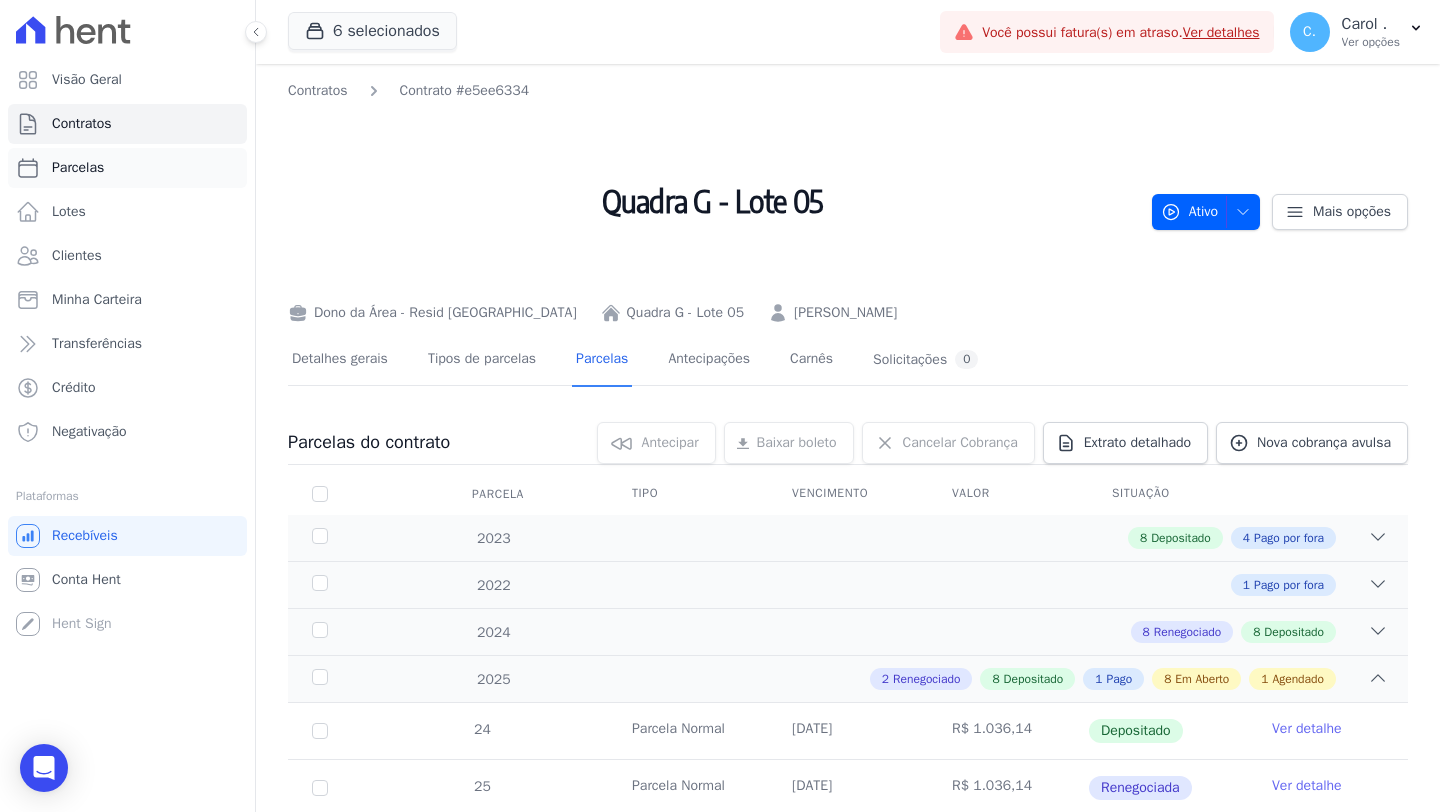 click on "Parcelas" at bounding box center (127, 168) 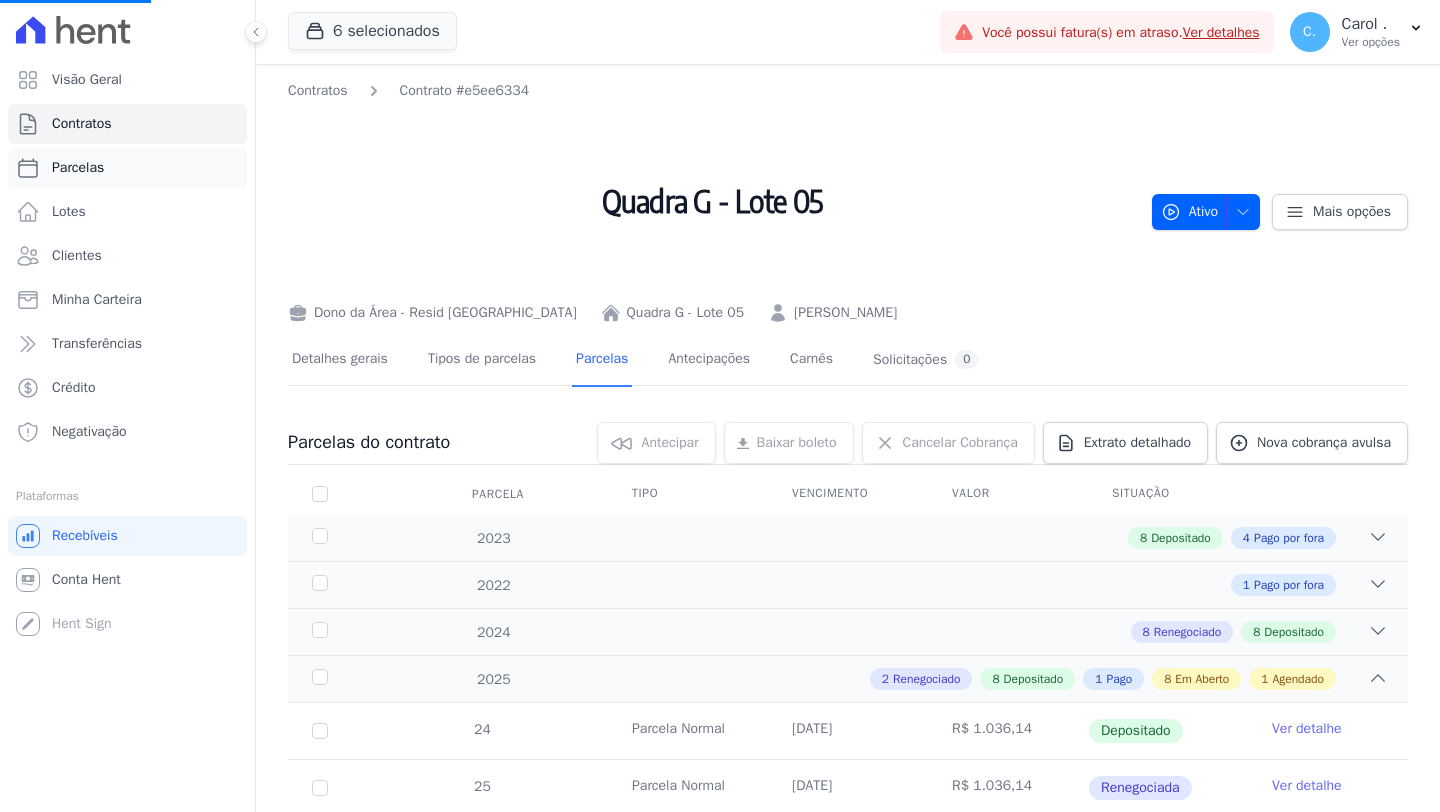 select 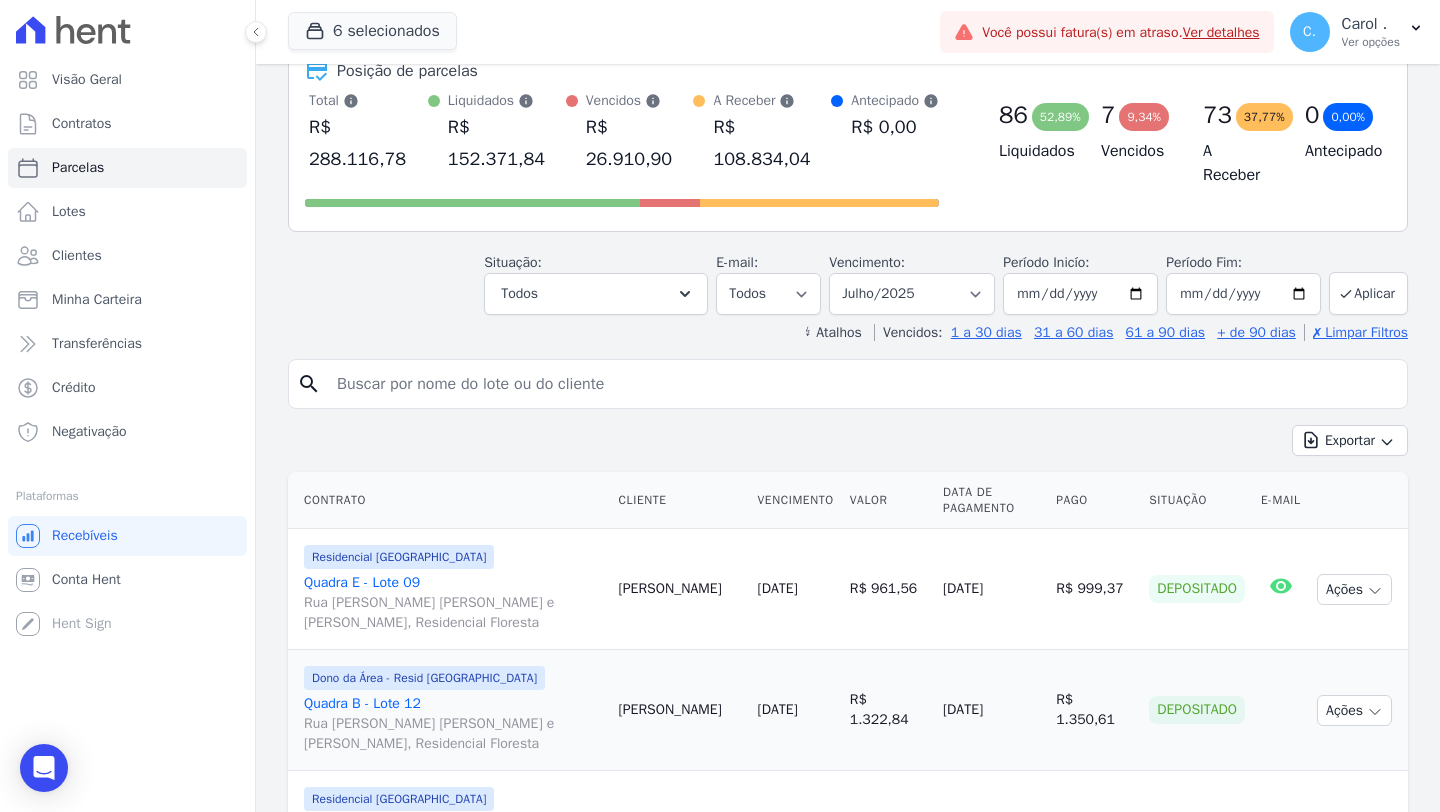scroll, scrollTop: 241, scrollLeft: 0, axis: vertical 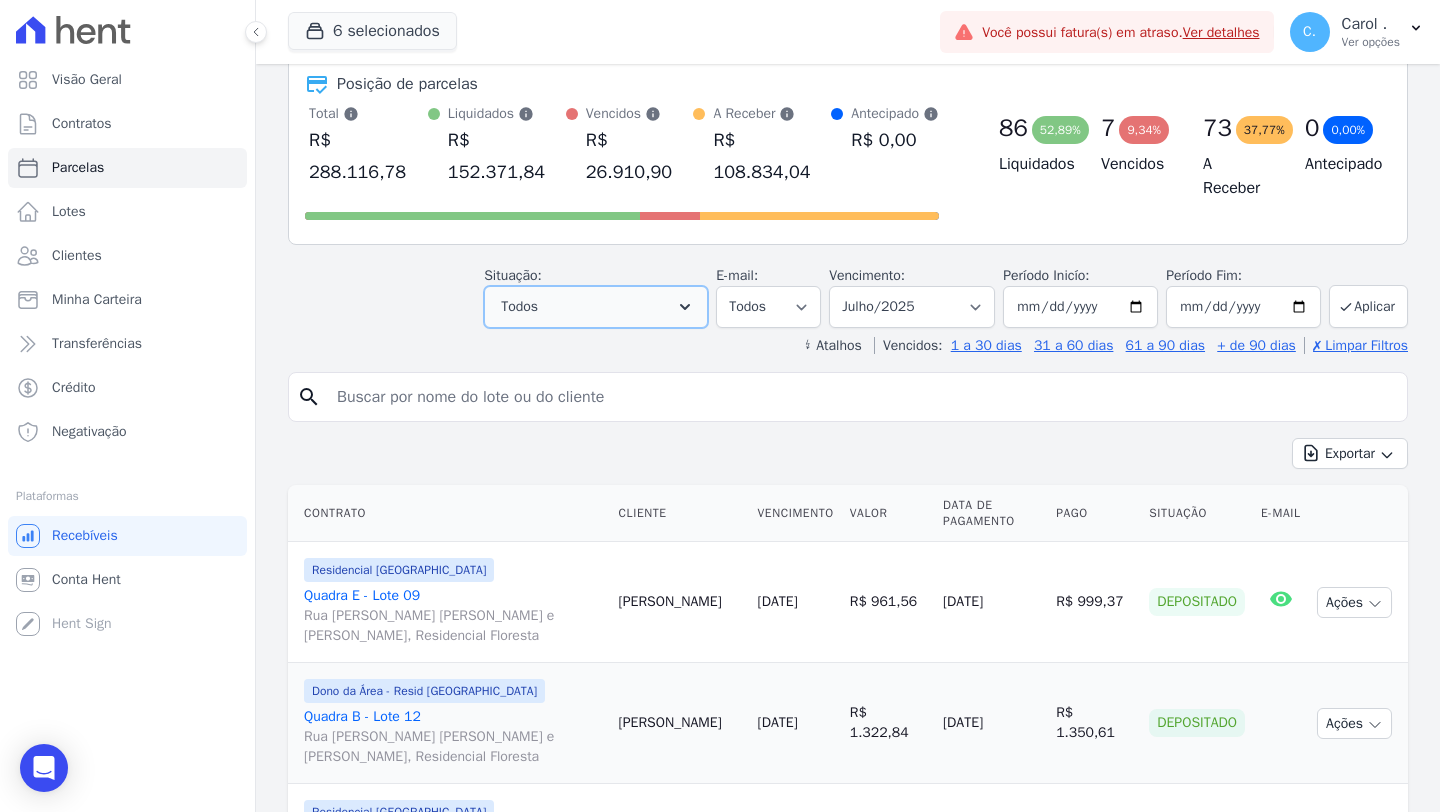 click 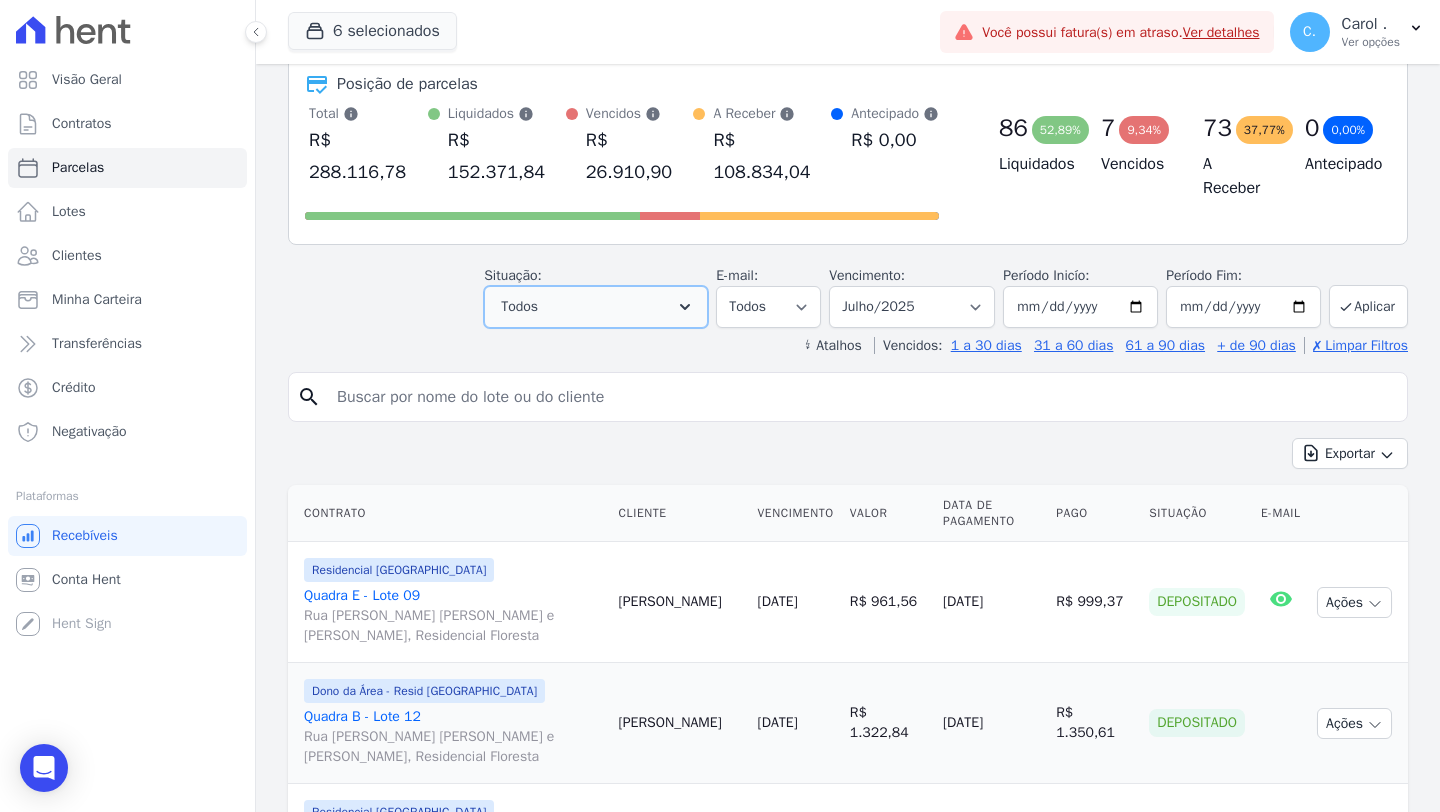 click 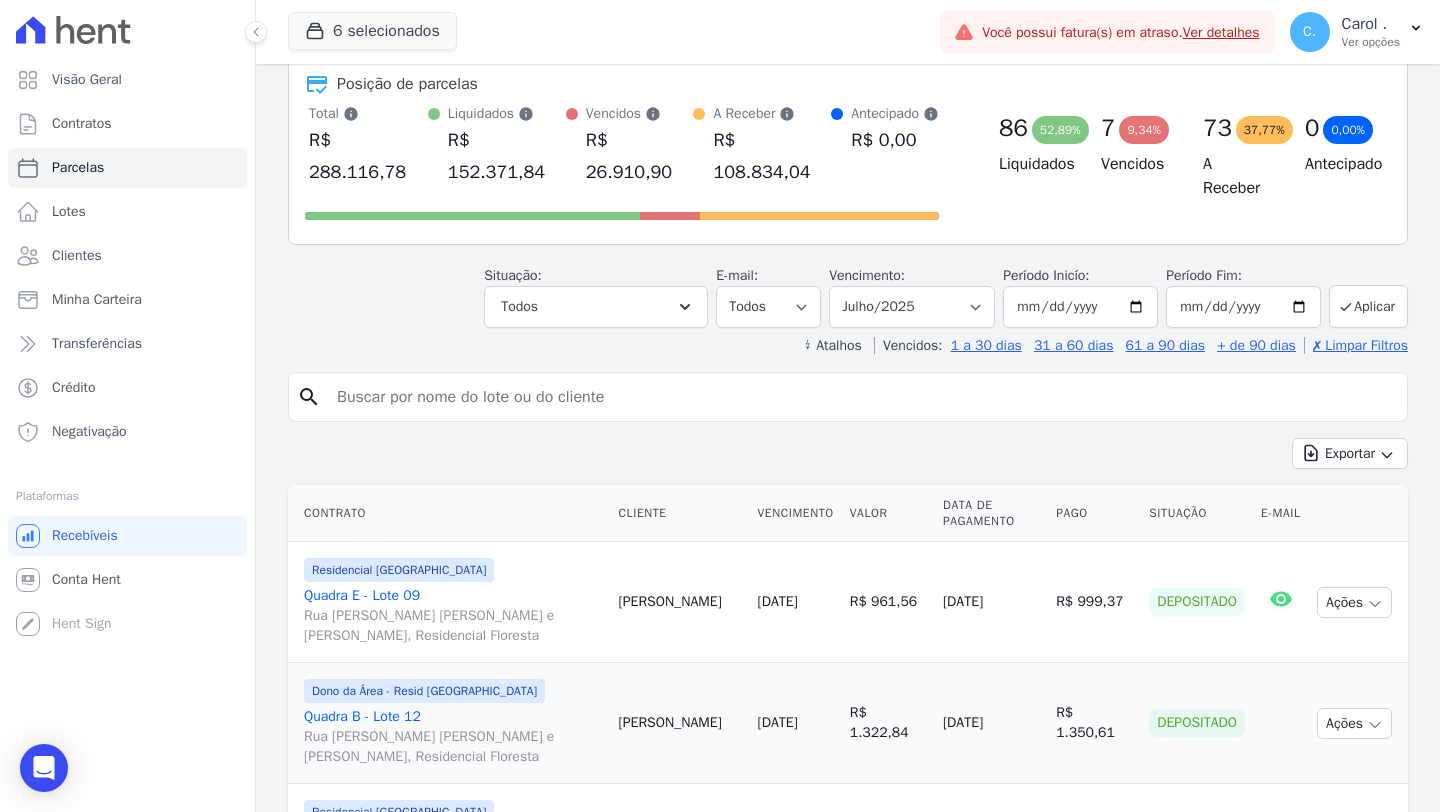 click at bounding box center [862, 397] 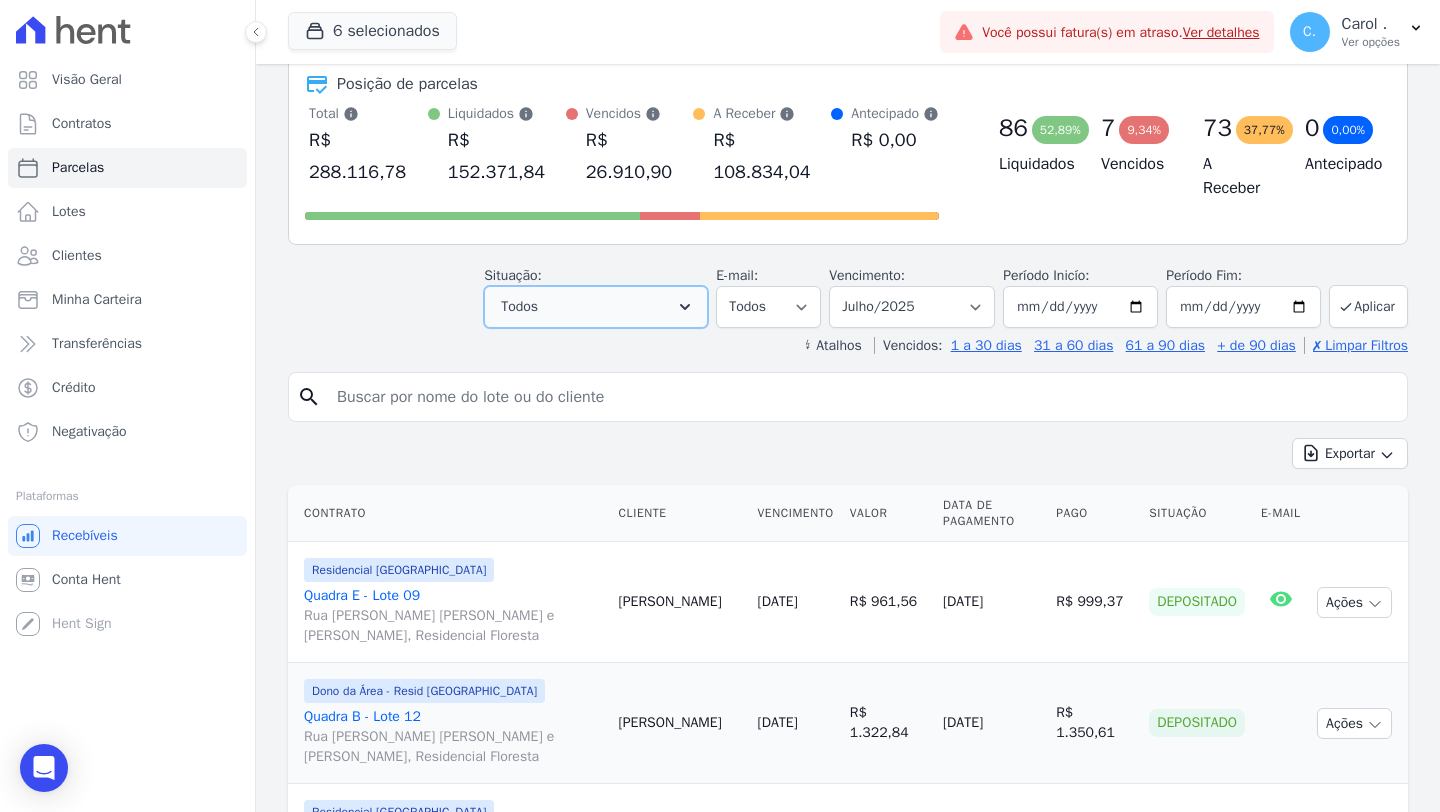click on "Todos" at bounding box center (596, 307) 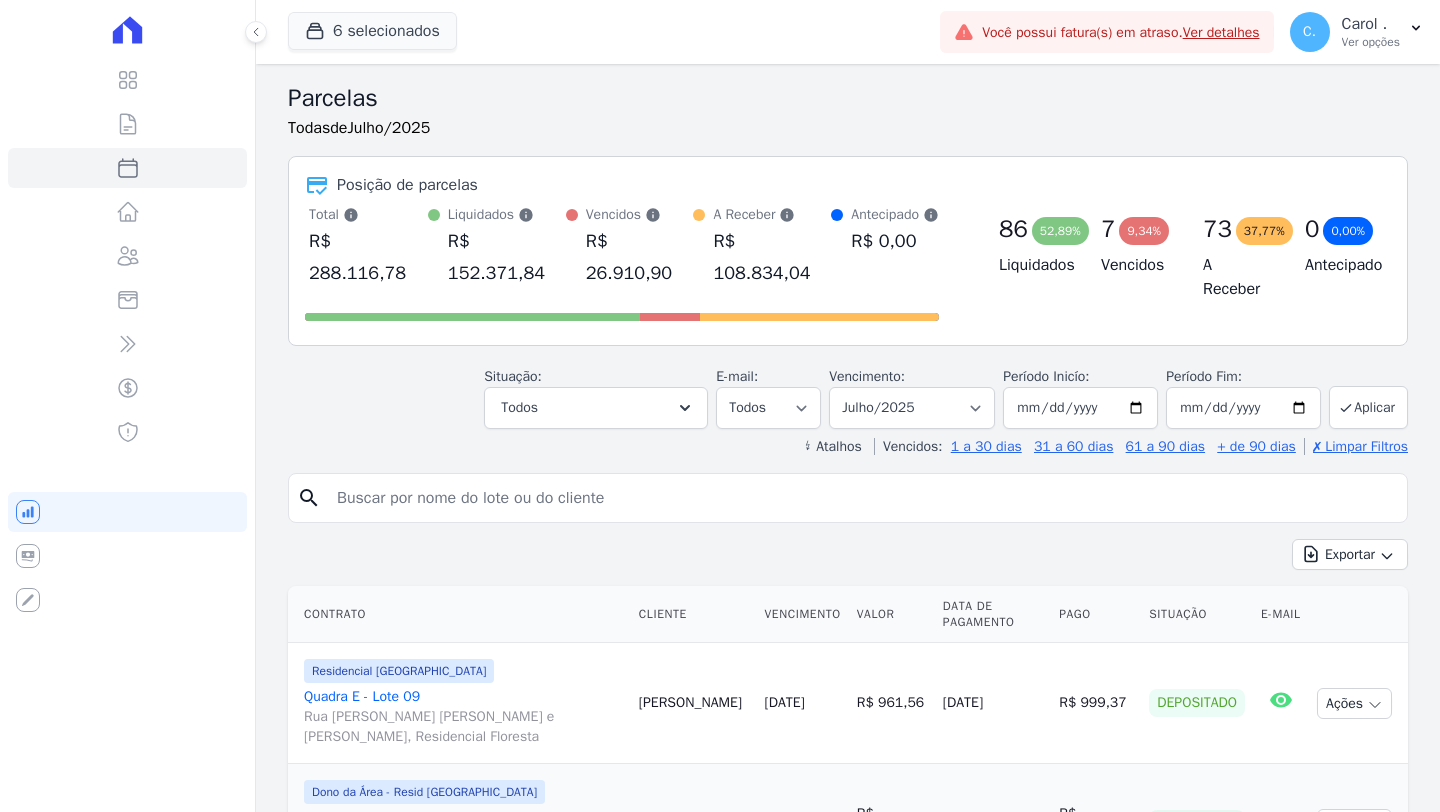 select 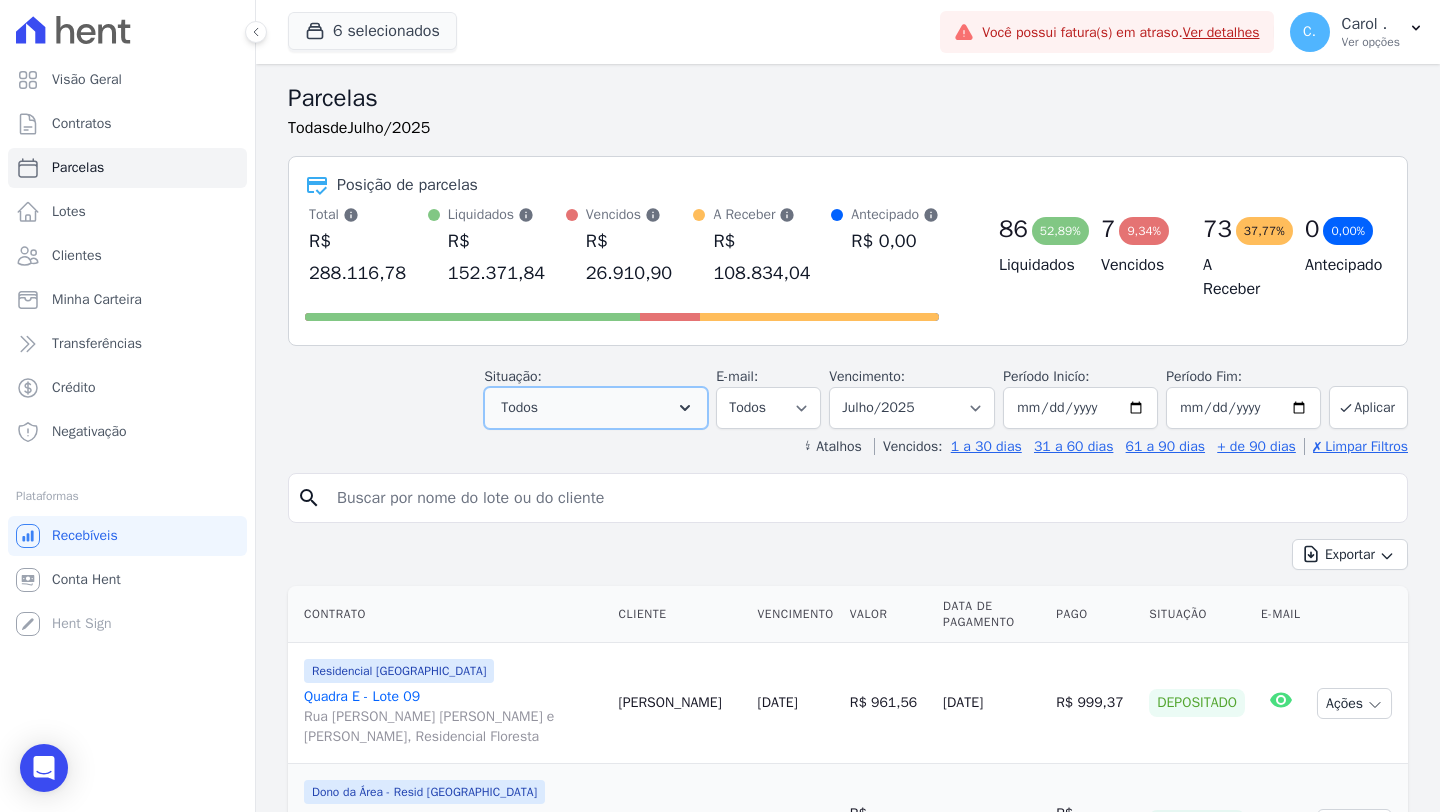 click on "Todos" at bounding box center (596, 408) 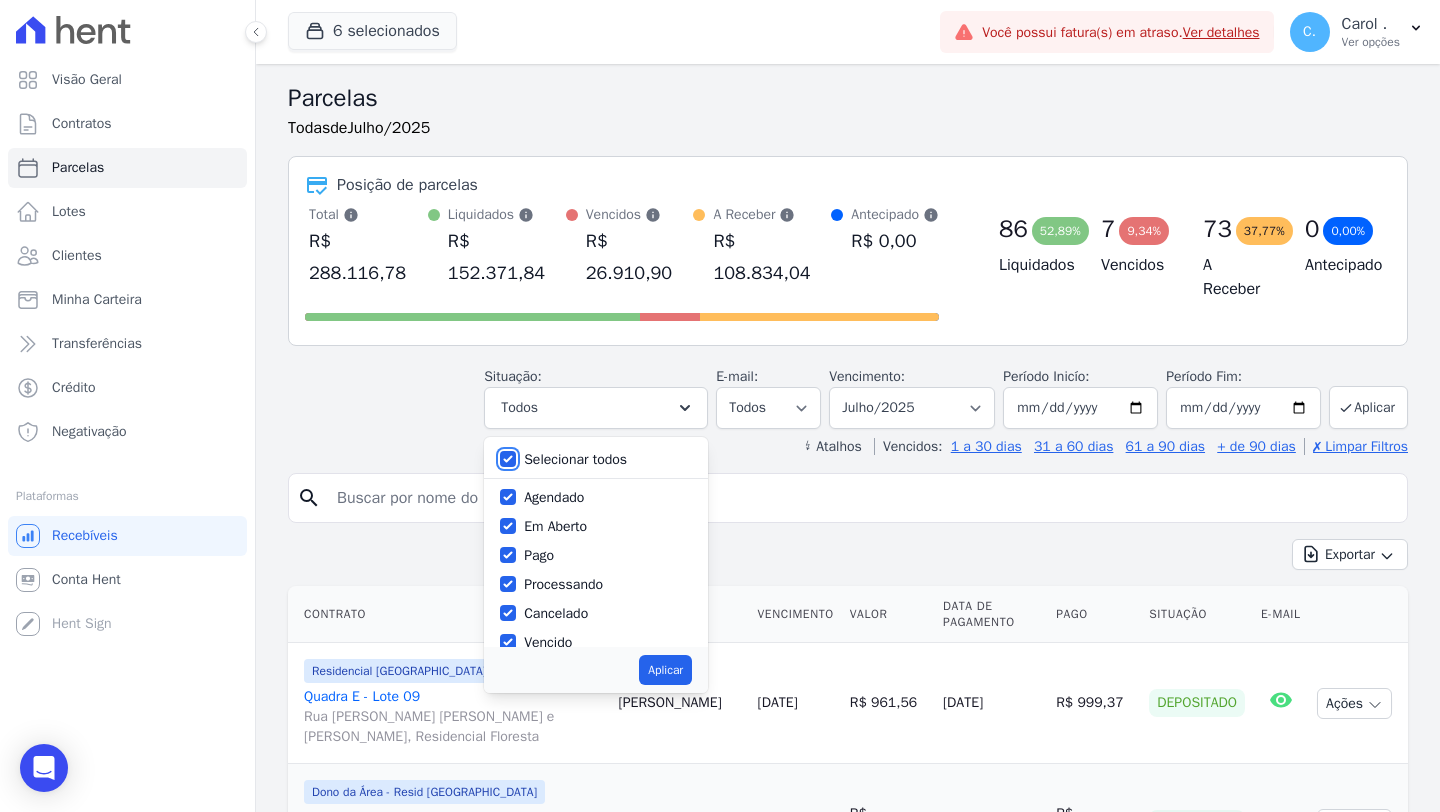 click on "Selecionar todos" at bounding box center (508, 459) 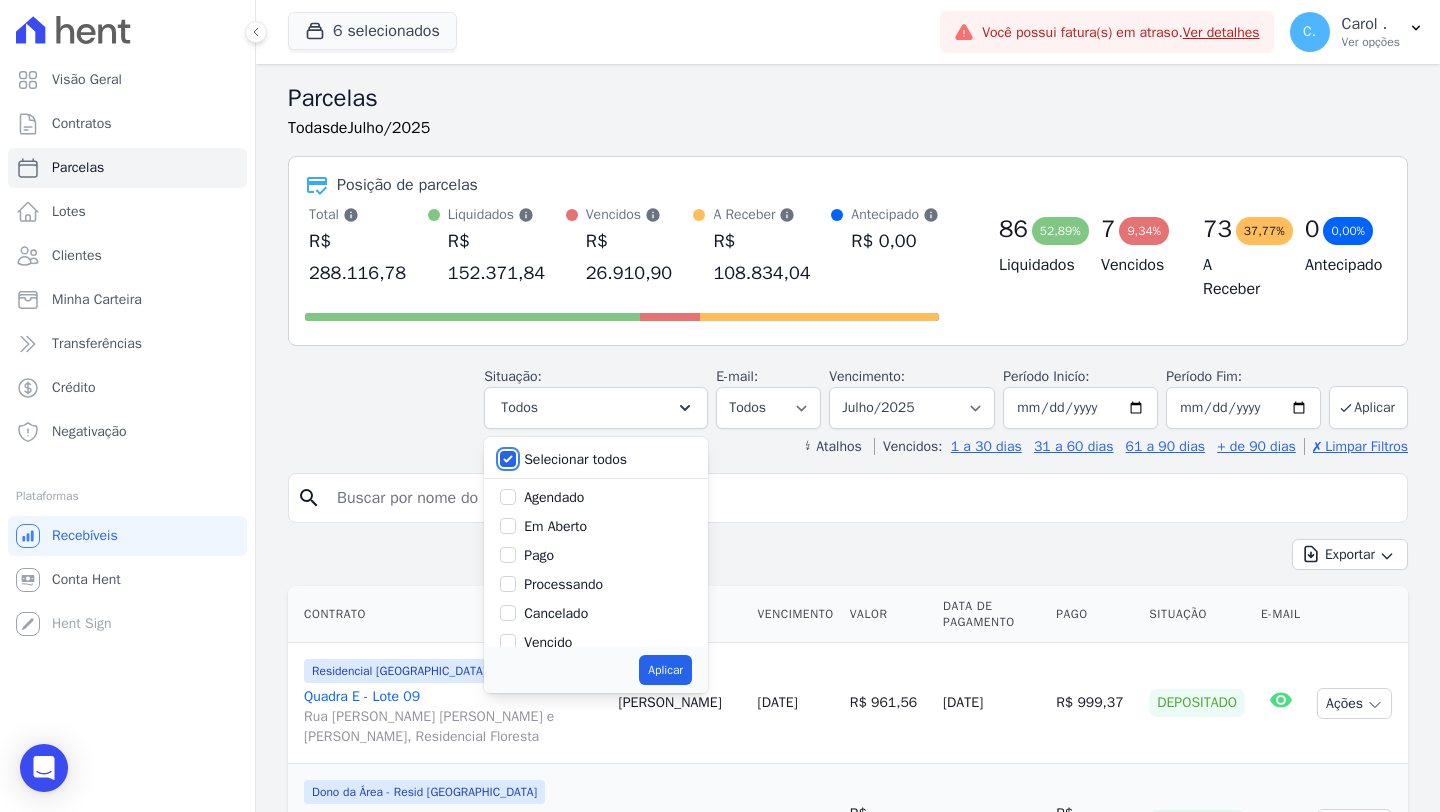 checkbox on "false" 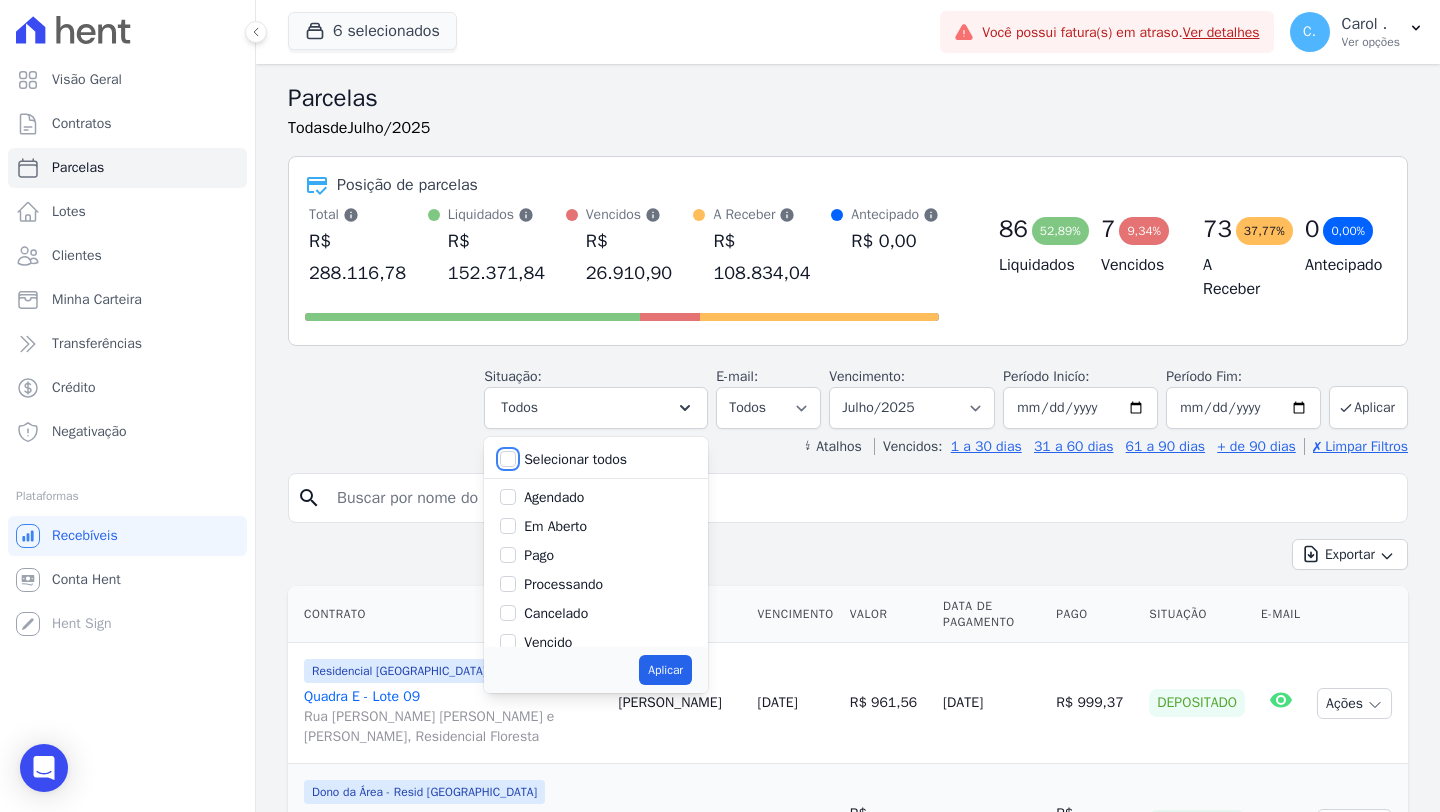 checkbox on "false" 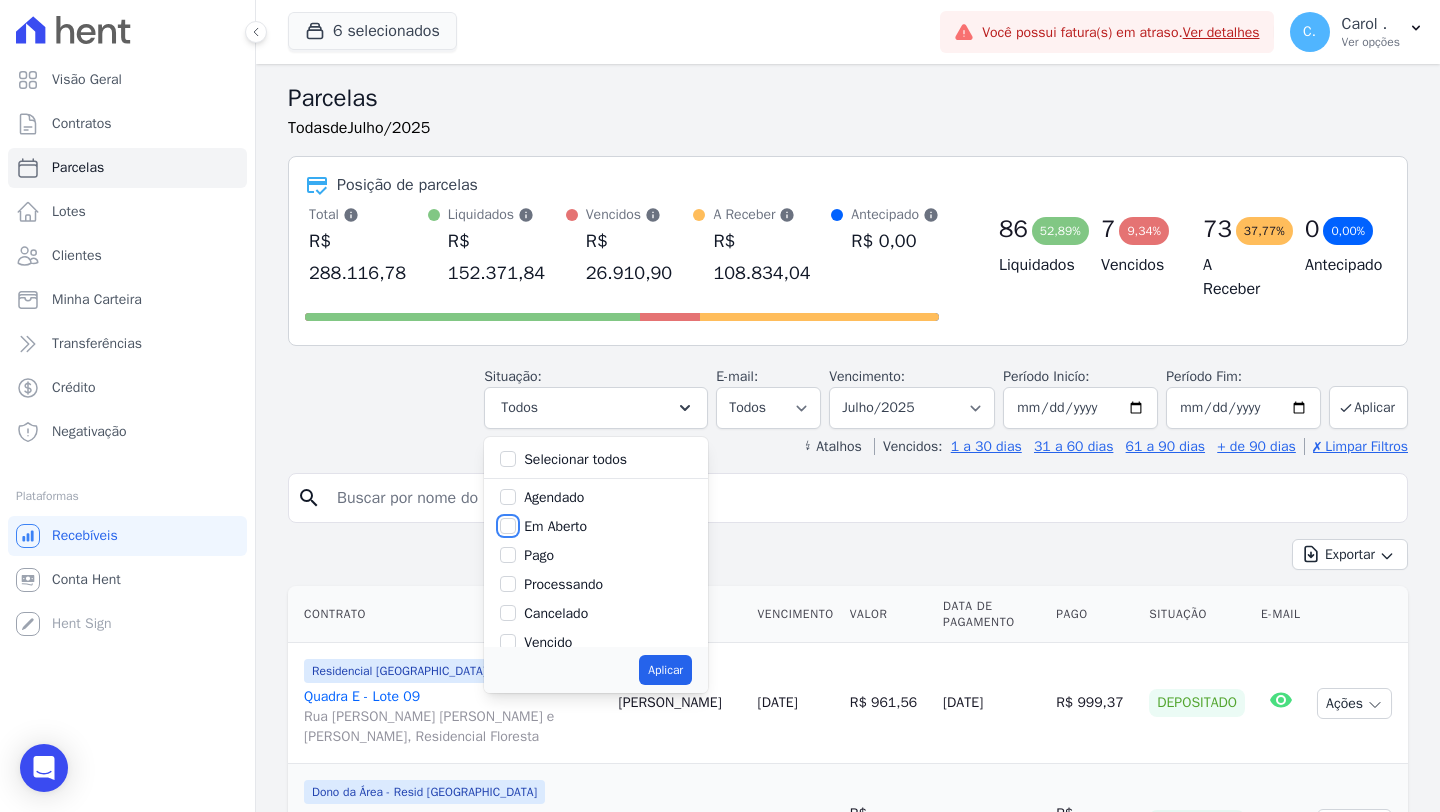 click on "Em Aberto" at bounding box center (508, 526) 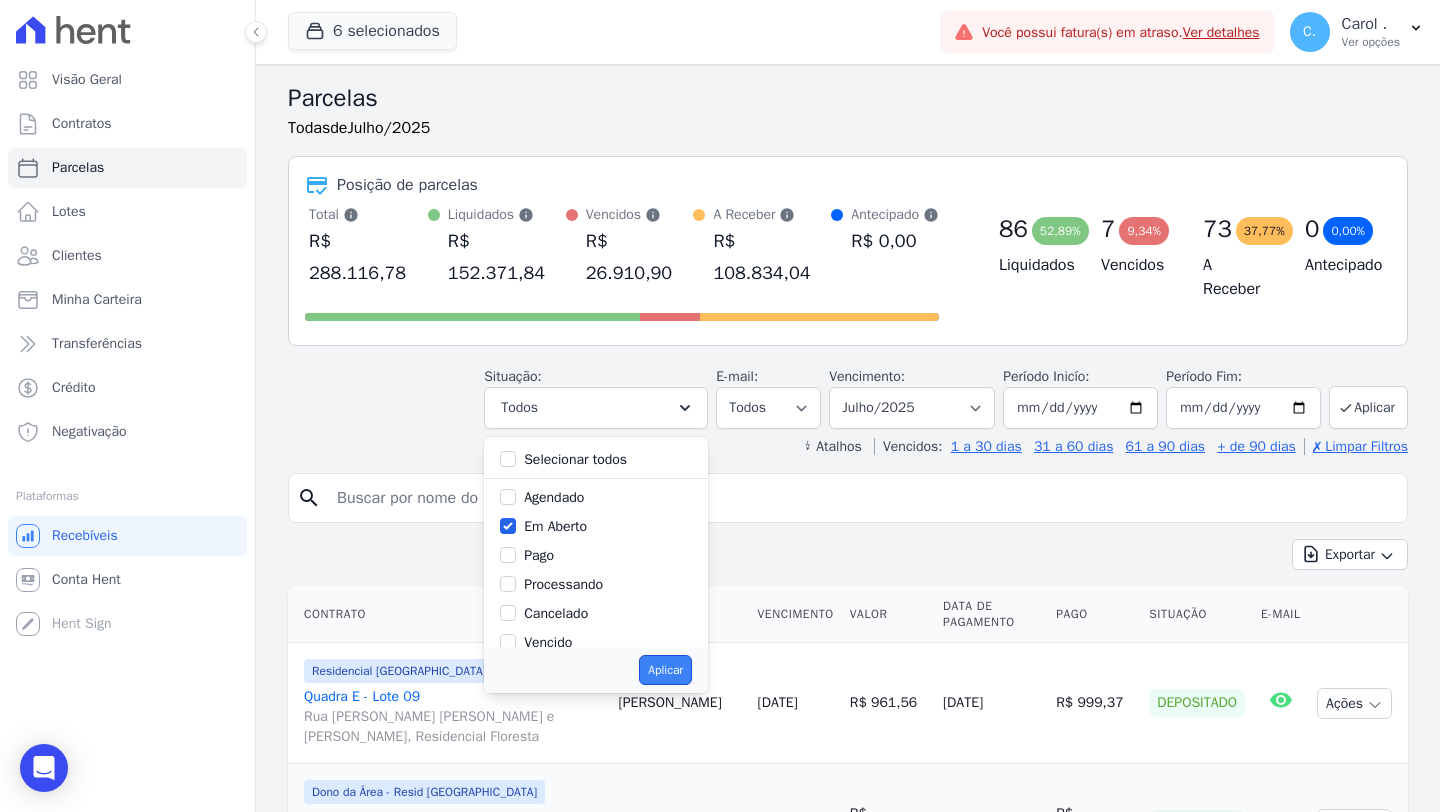 click on "Aplicar" at bounding box center [665, 670] 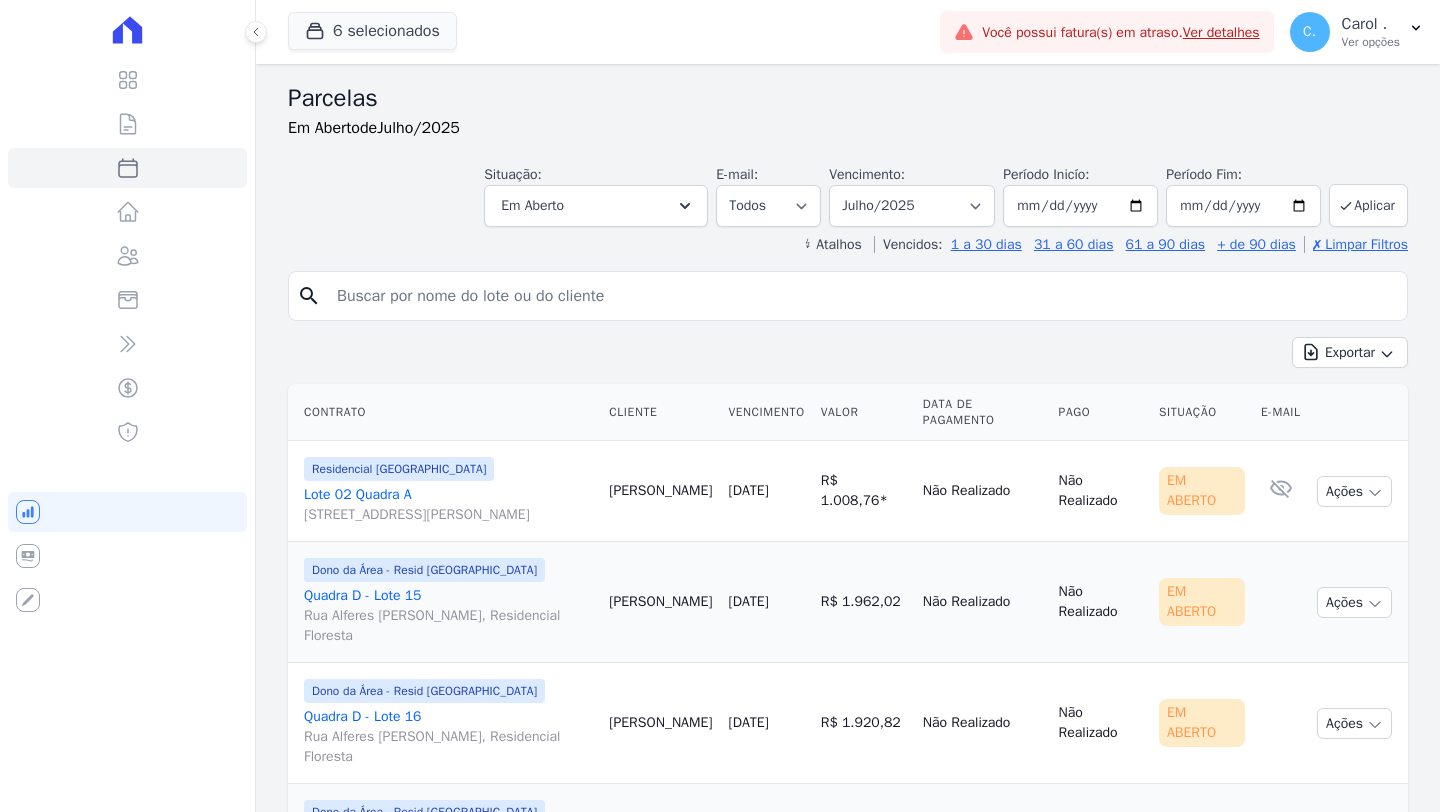 select 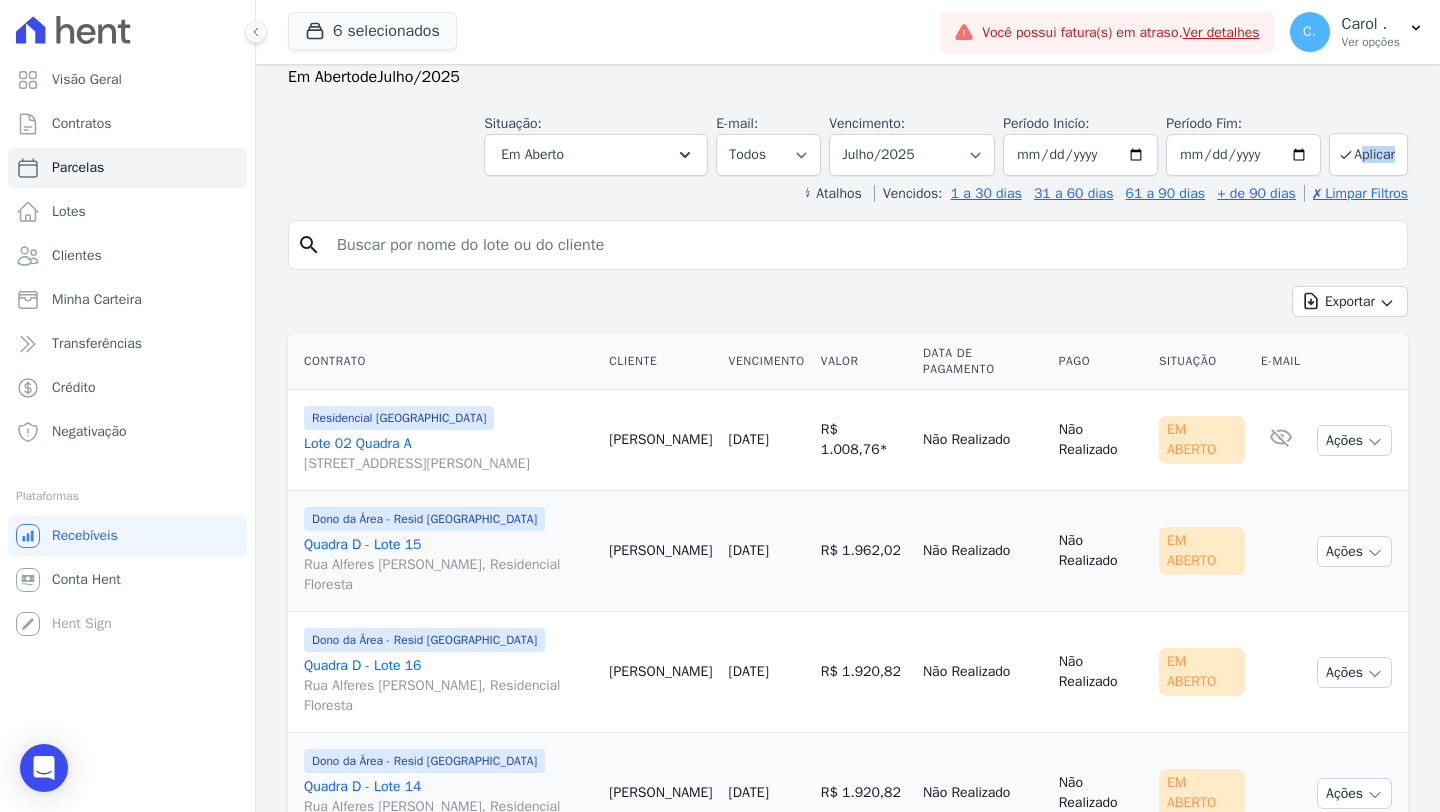 click on "Parcelas
Em Aberto
de  Julho/2025
Situação:
Agendado
Em Aberto
Pago
Processando
Cancelado
Vencido
Transferindo
Depositado
Pago por fora
Retido
Em Aberto
Selecionar todos
Agendado
Em Aberto
Pago" at bounding box center [848, 438] 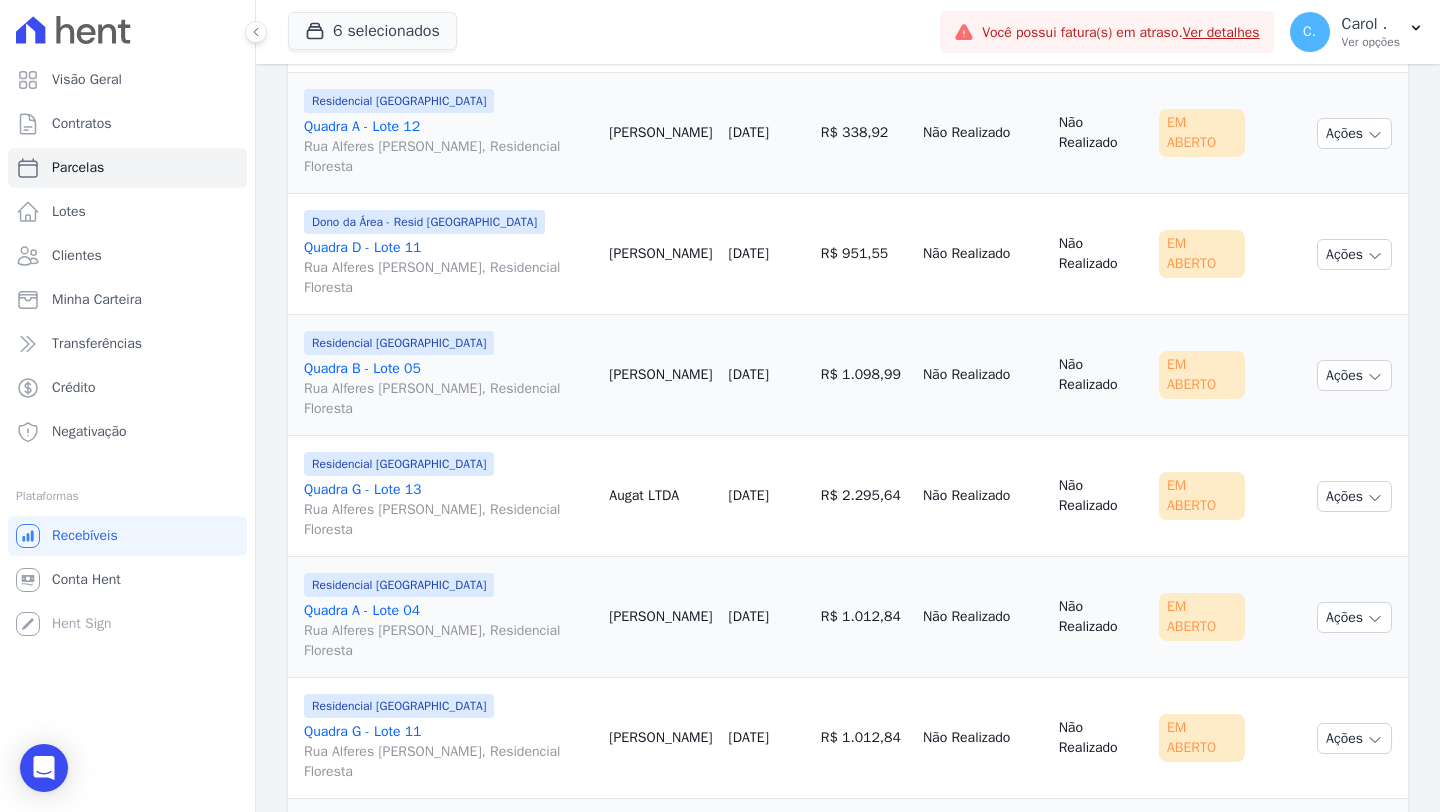 scroll, scrollTop: 953, scrollLeft: 0, axis: vertical 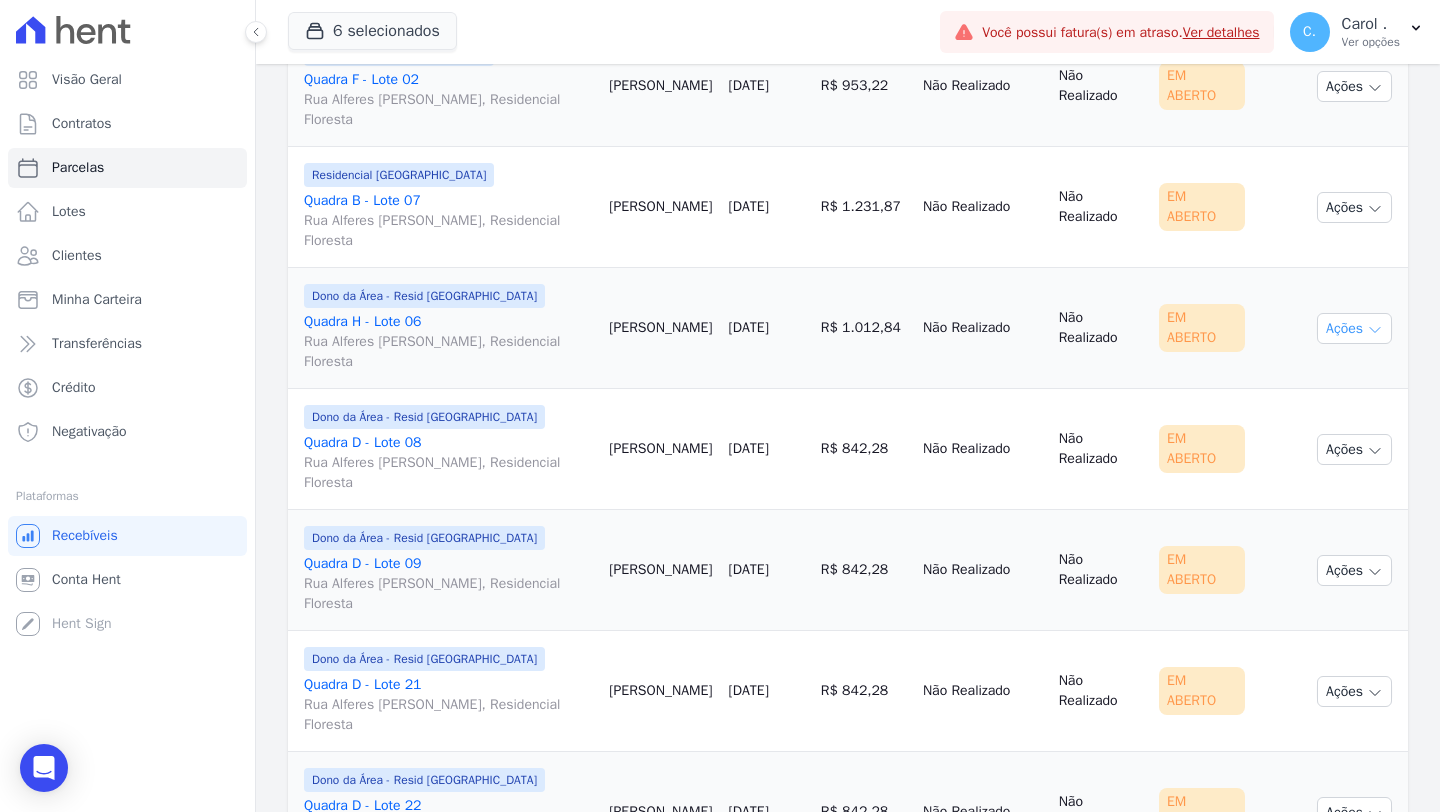 click 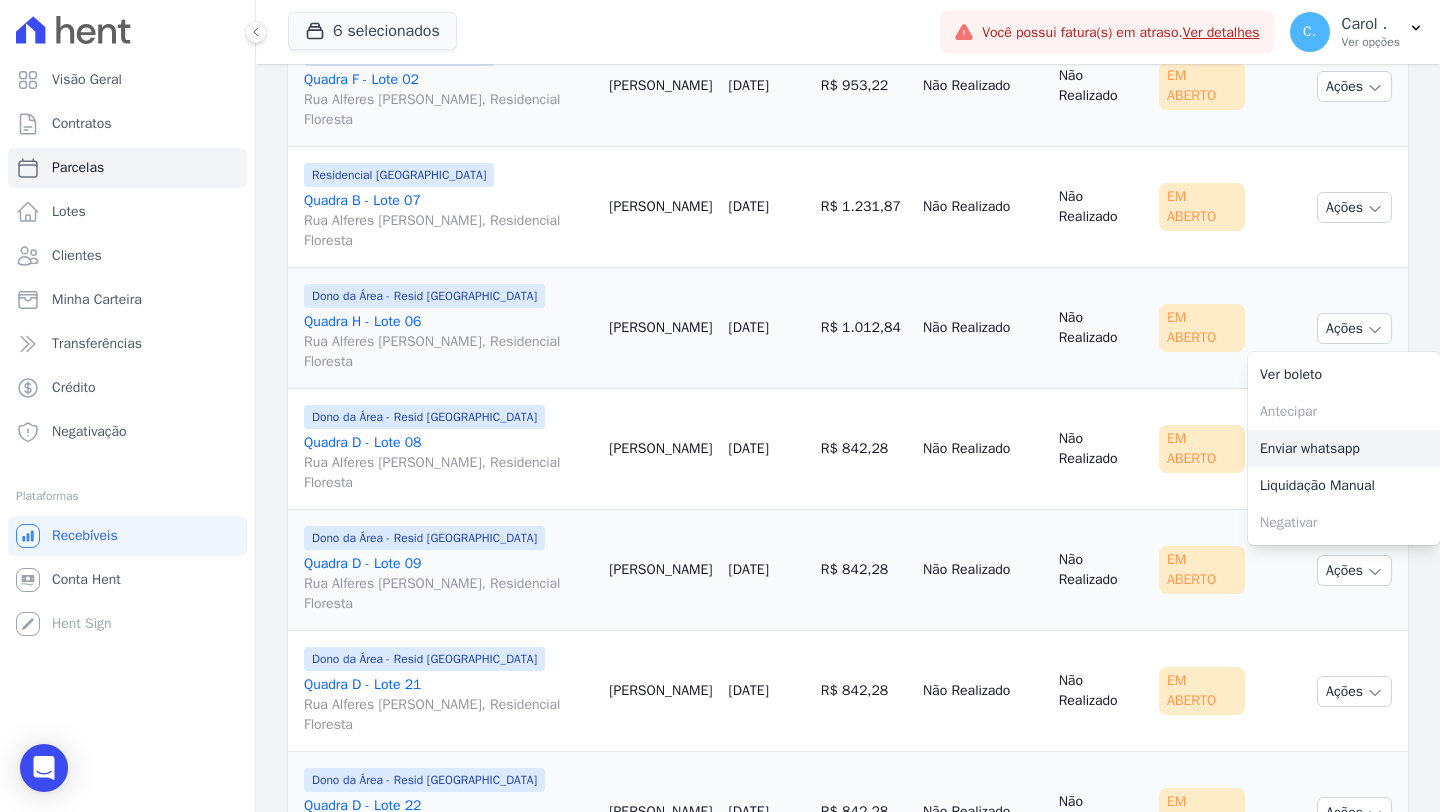 click on "Enviar whatsapp" at bounding box center (1344, 448) 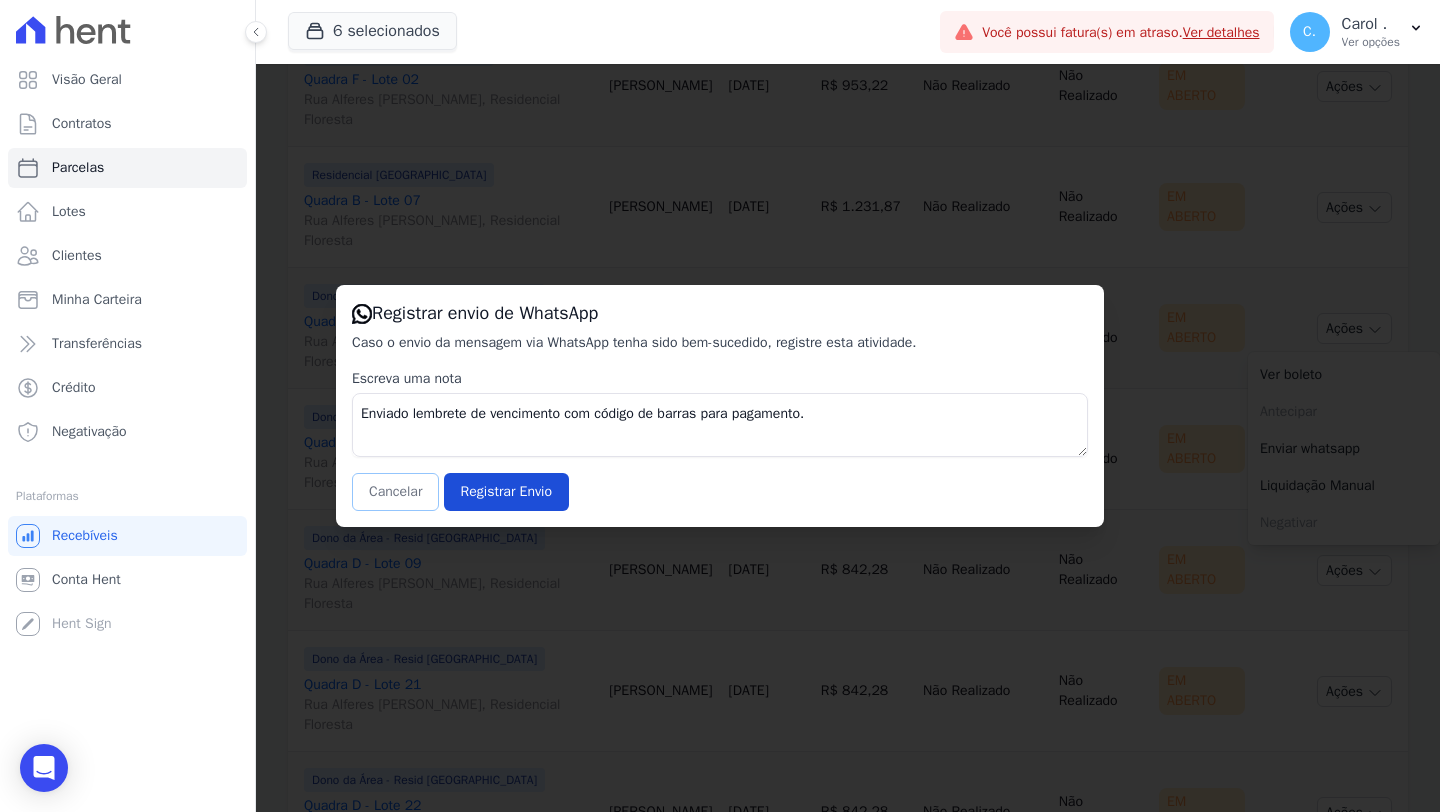 click on "Cancelar" at bounding box center [395, 492] 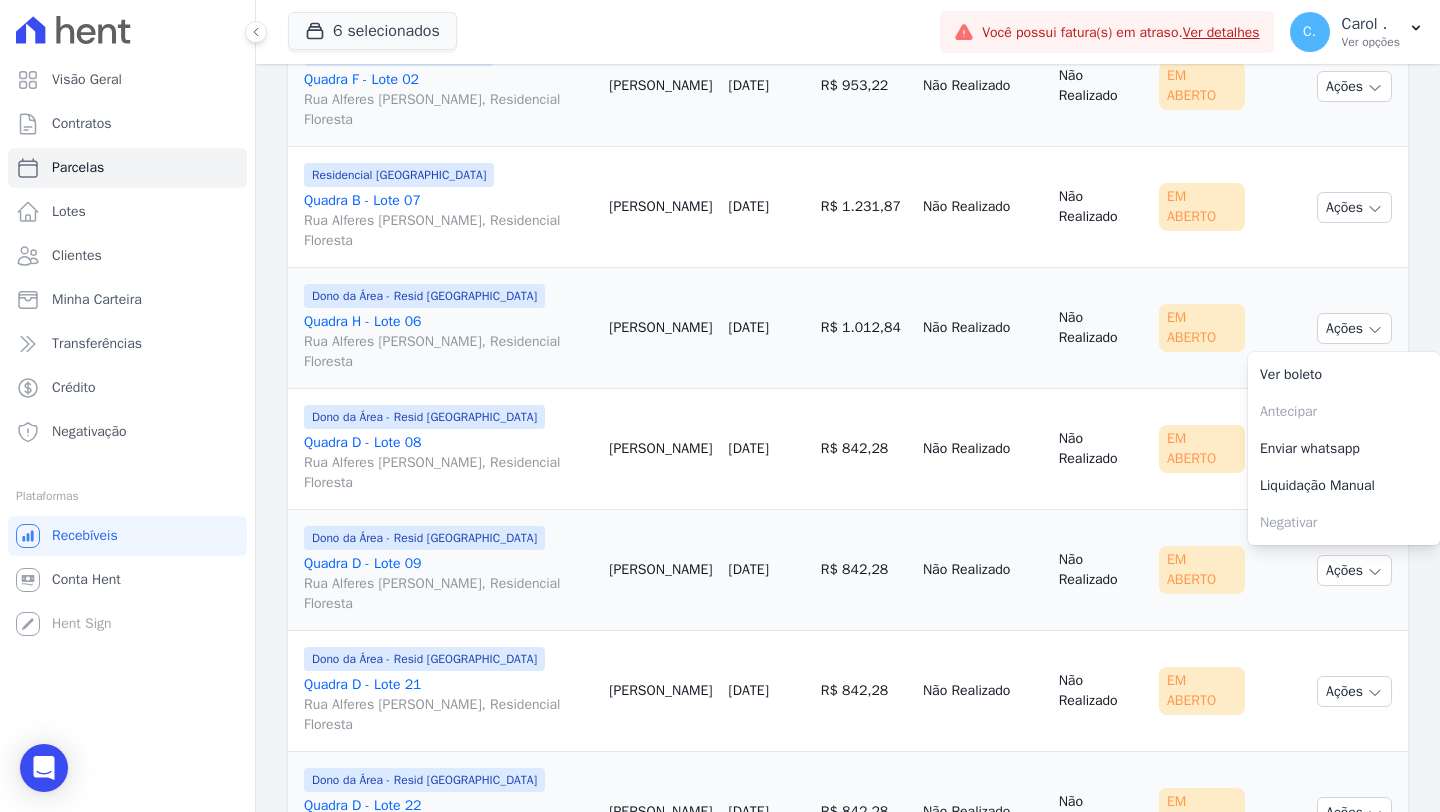 click on "Rua [PERSON_NAME] [PERSON_NAME] e [PERSON_NAME], Residencial Floresta" at bounding box center (448, 473) 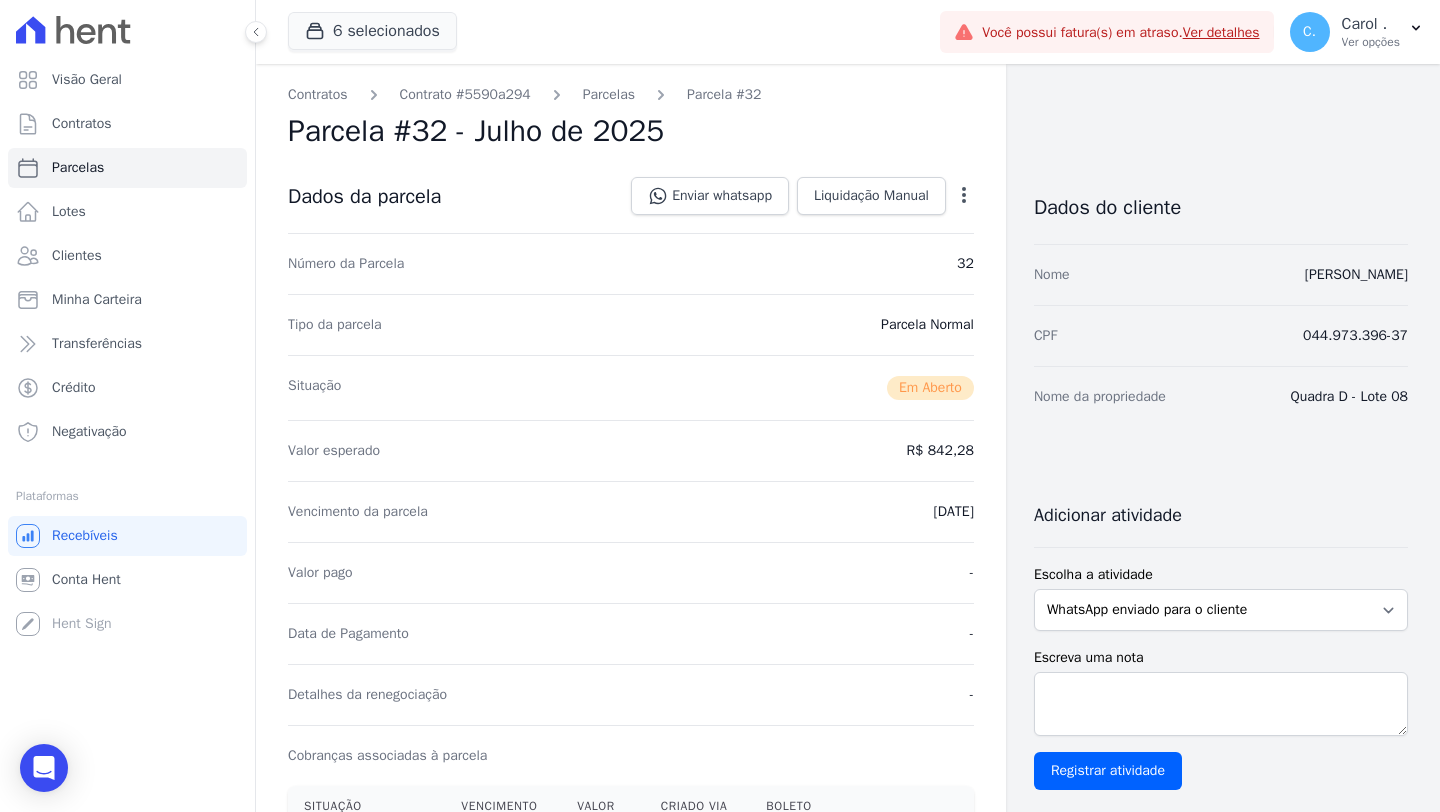 click on "Parcelas" at bounding box center (591, 94) 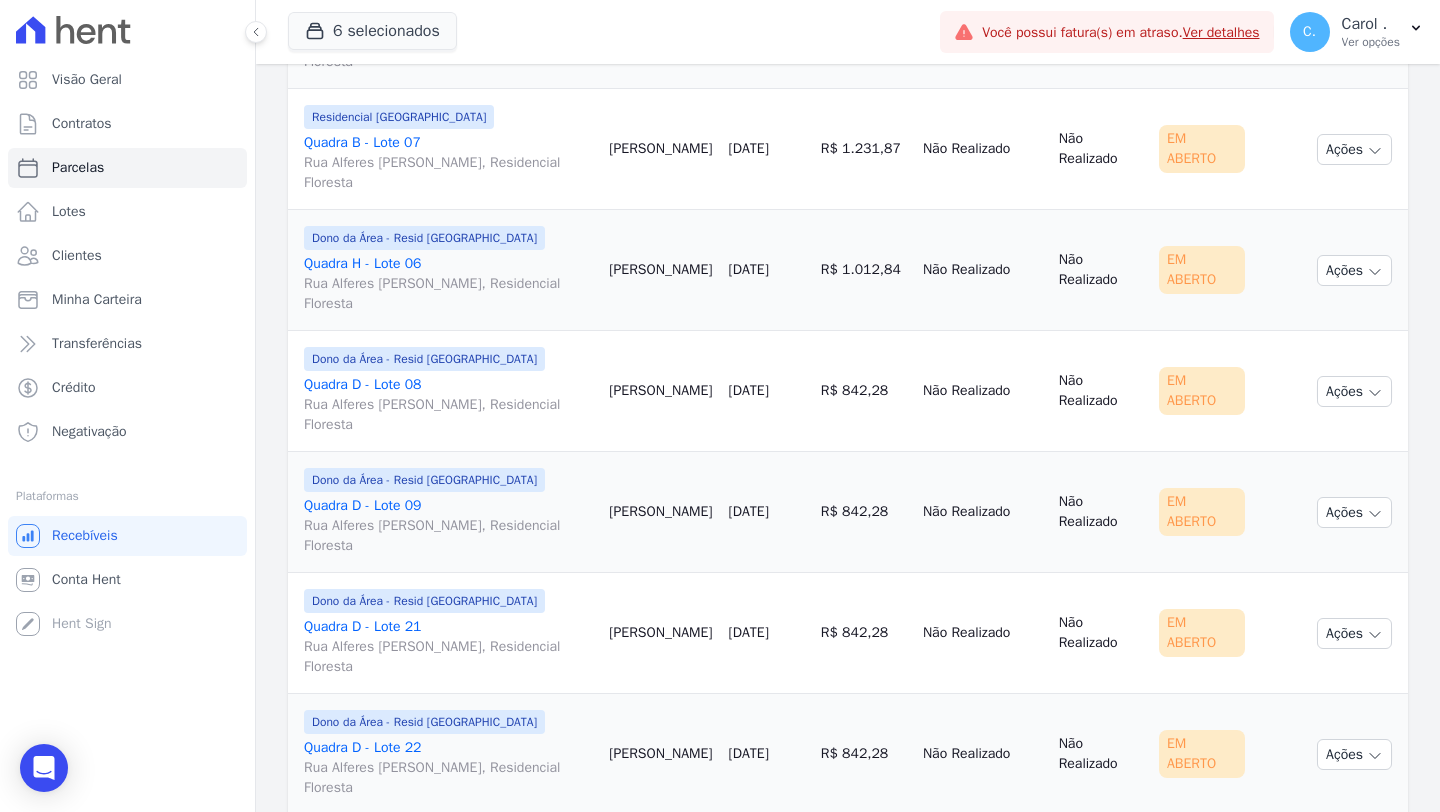 scroll, scrollTop: 2021, scrollLeft: 0, axis: vertical 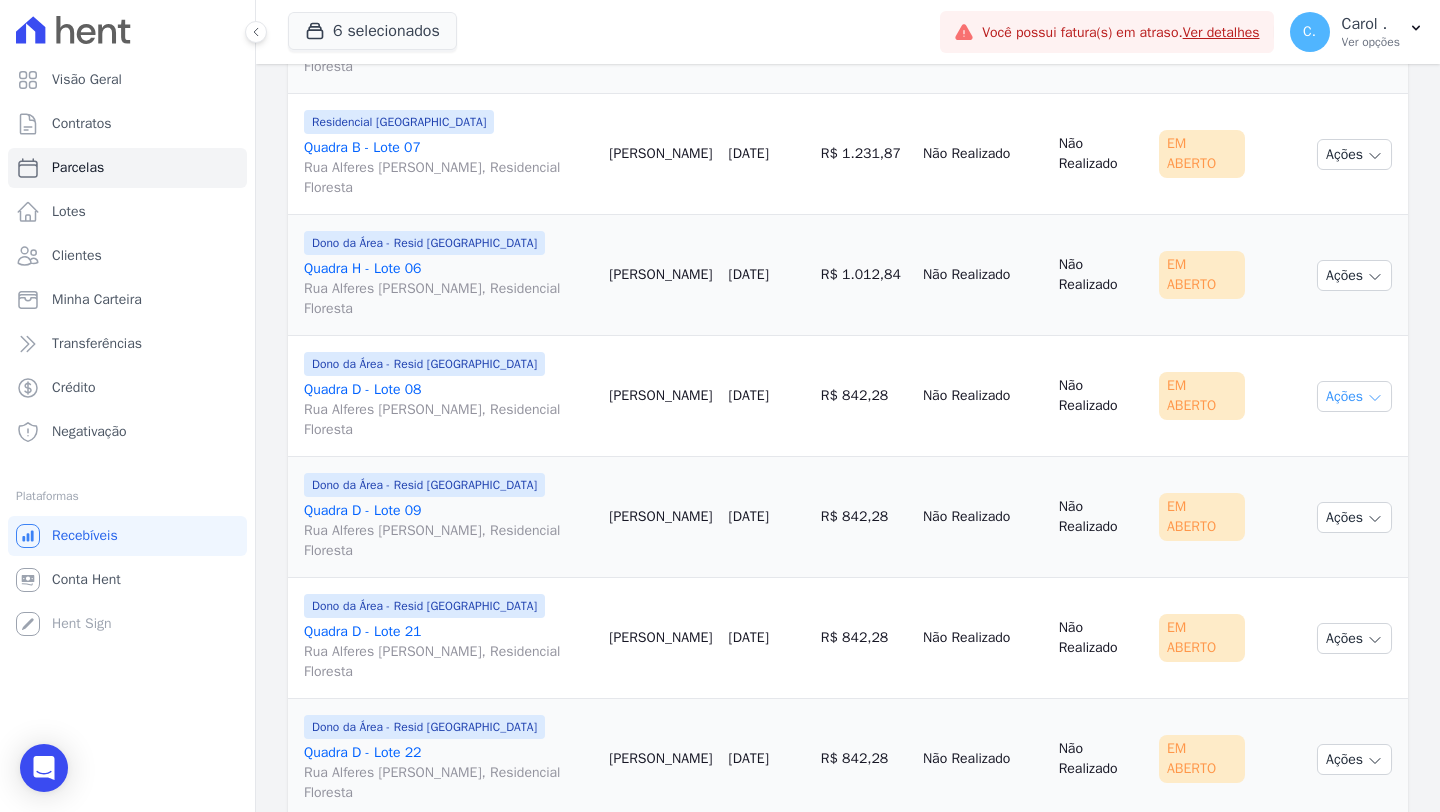 click on "Ações" at bounding box center [1354, 396] 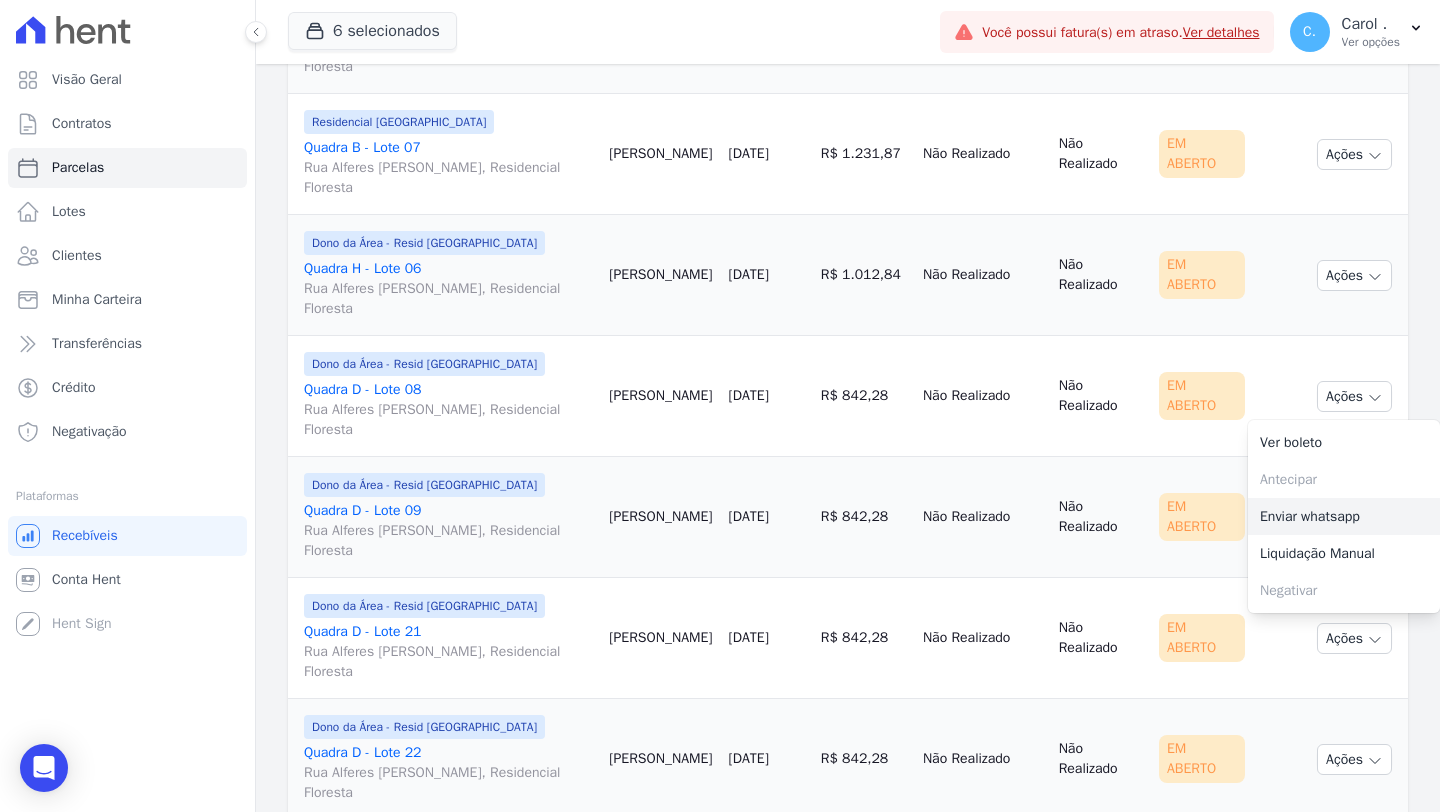 click on "Enviar whatsapp" at bounding box center (1344, 516) 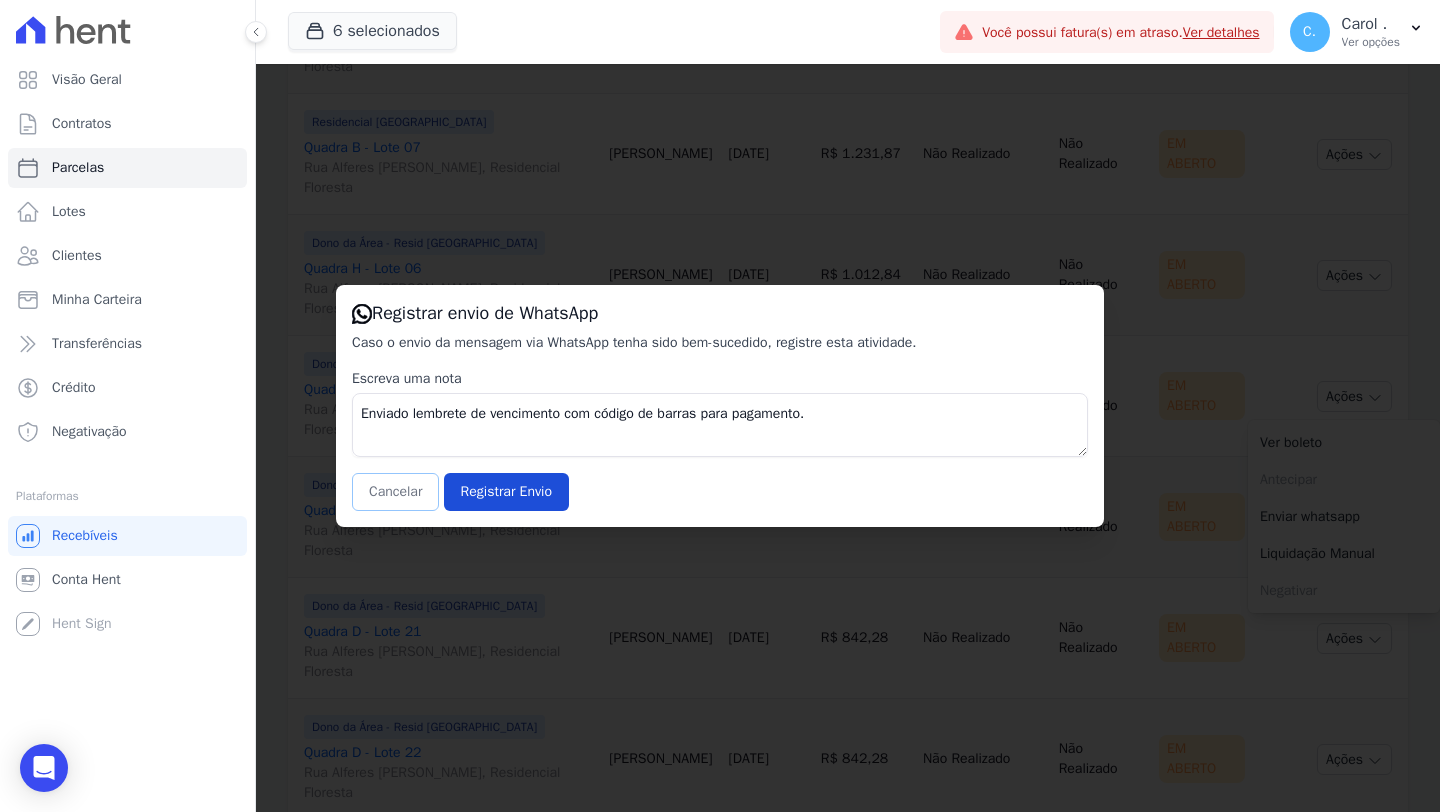 click on "Cancelar" at bounding box center (395, 492) 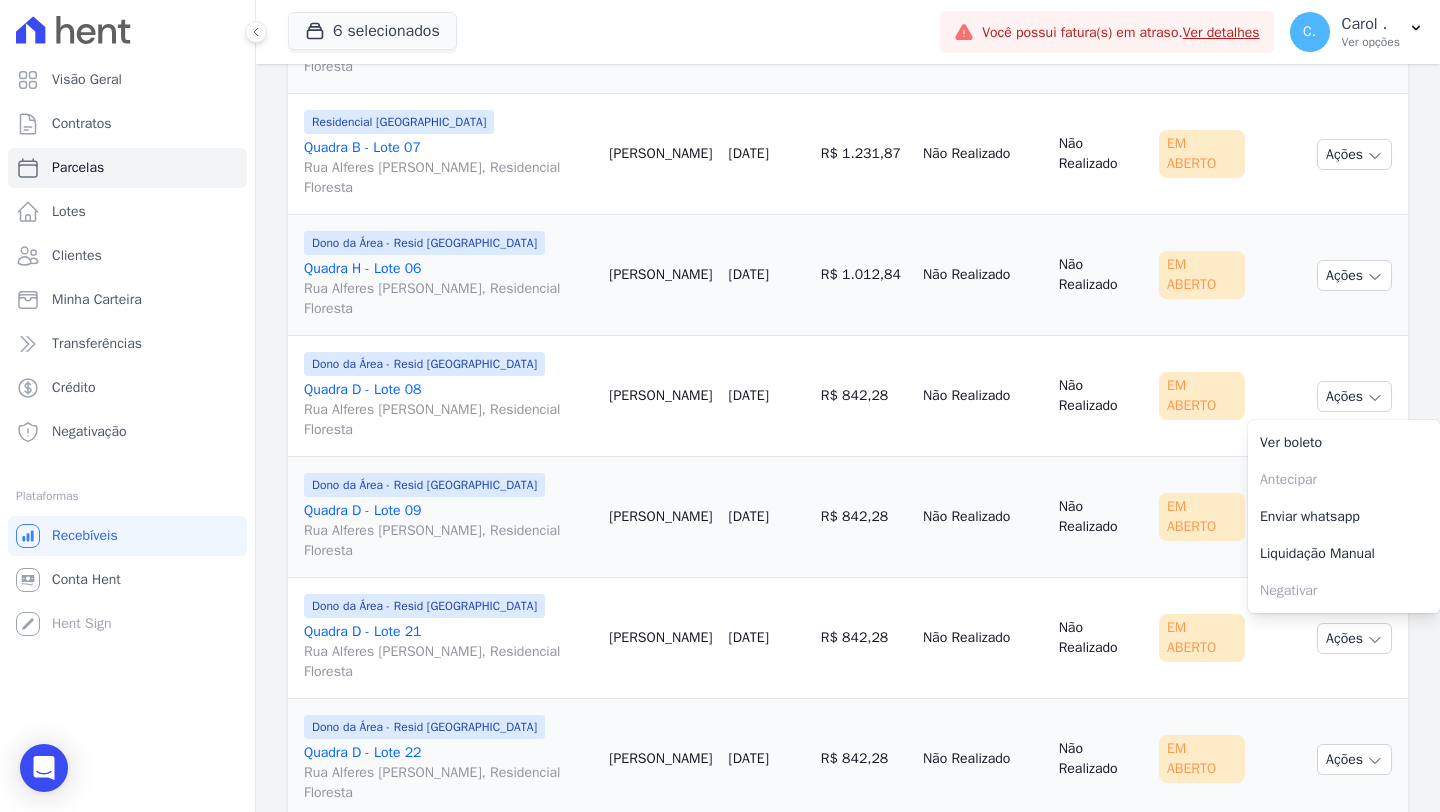 click on "16/07/2025" at bounding box center (767, 517) 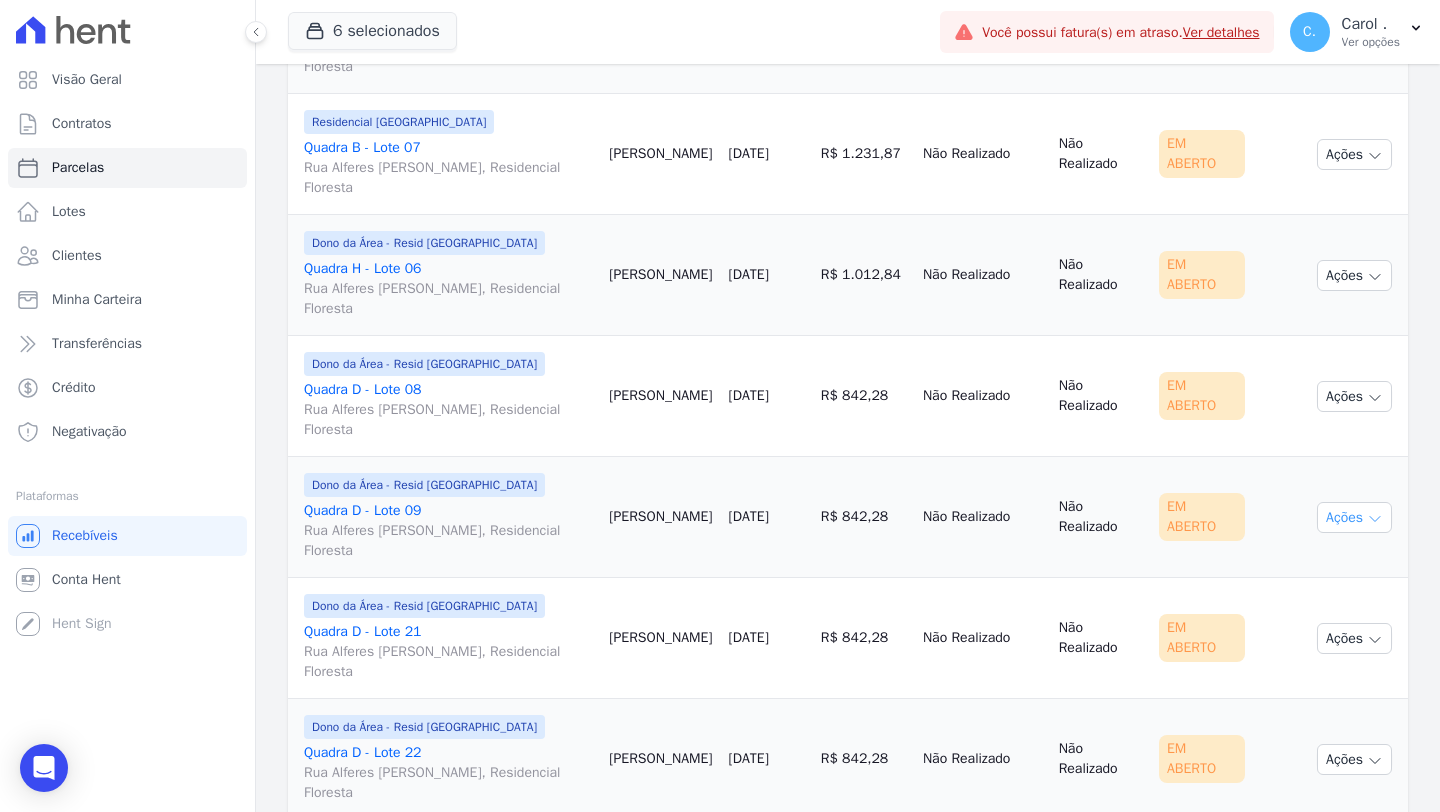 click on "Ações" at bounding box center (1354, 517) 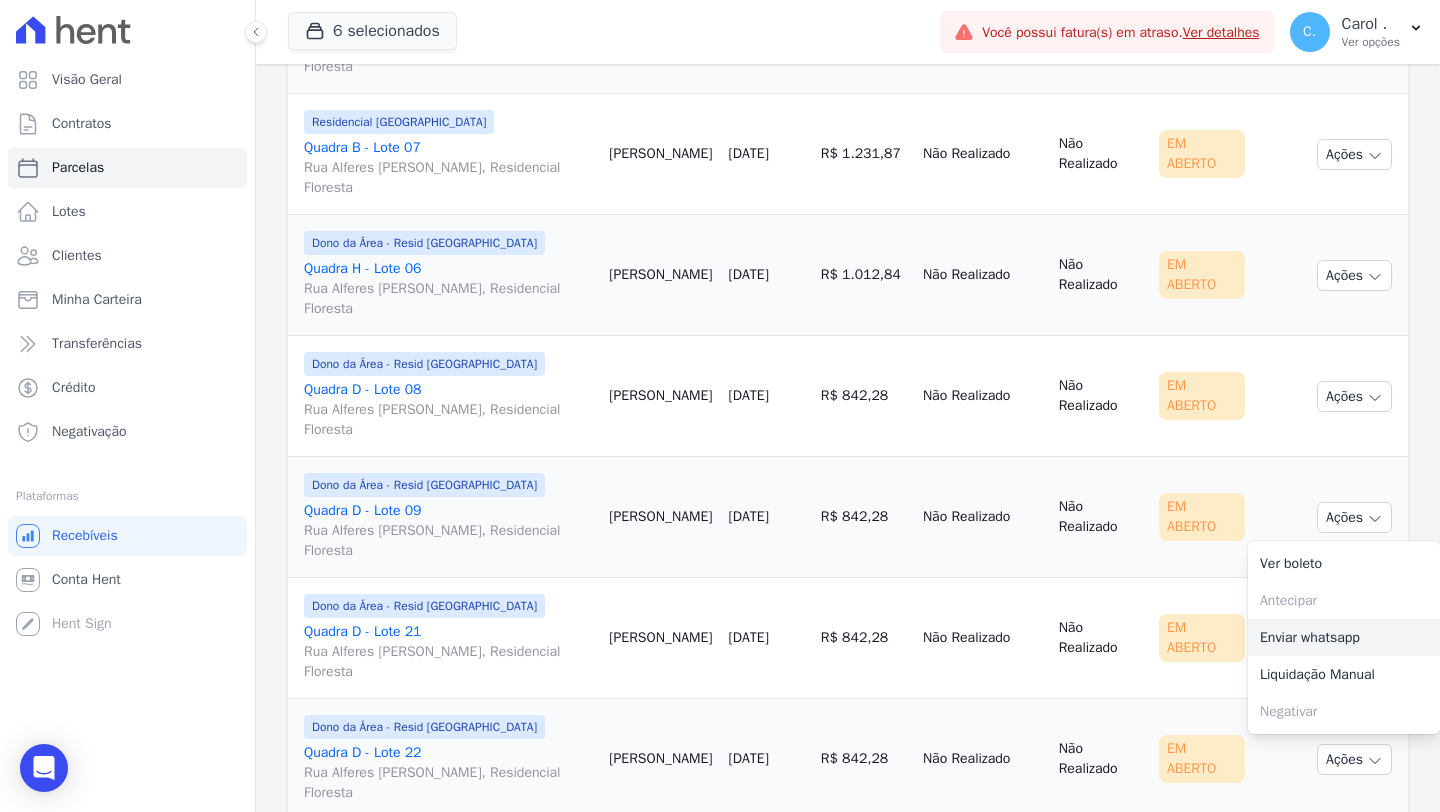 click on "Enviar whatsapp" at bounding box center (1344, 637) 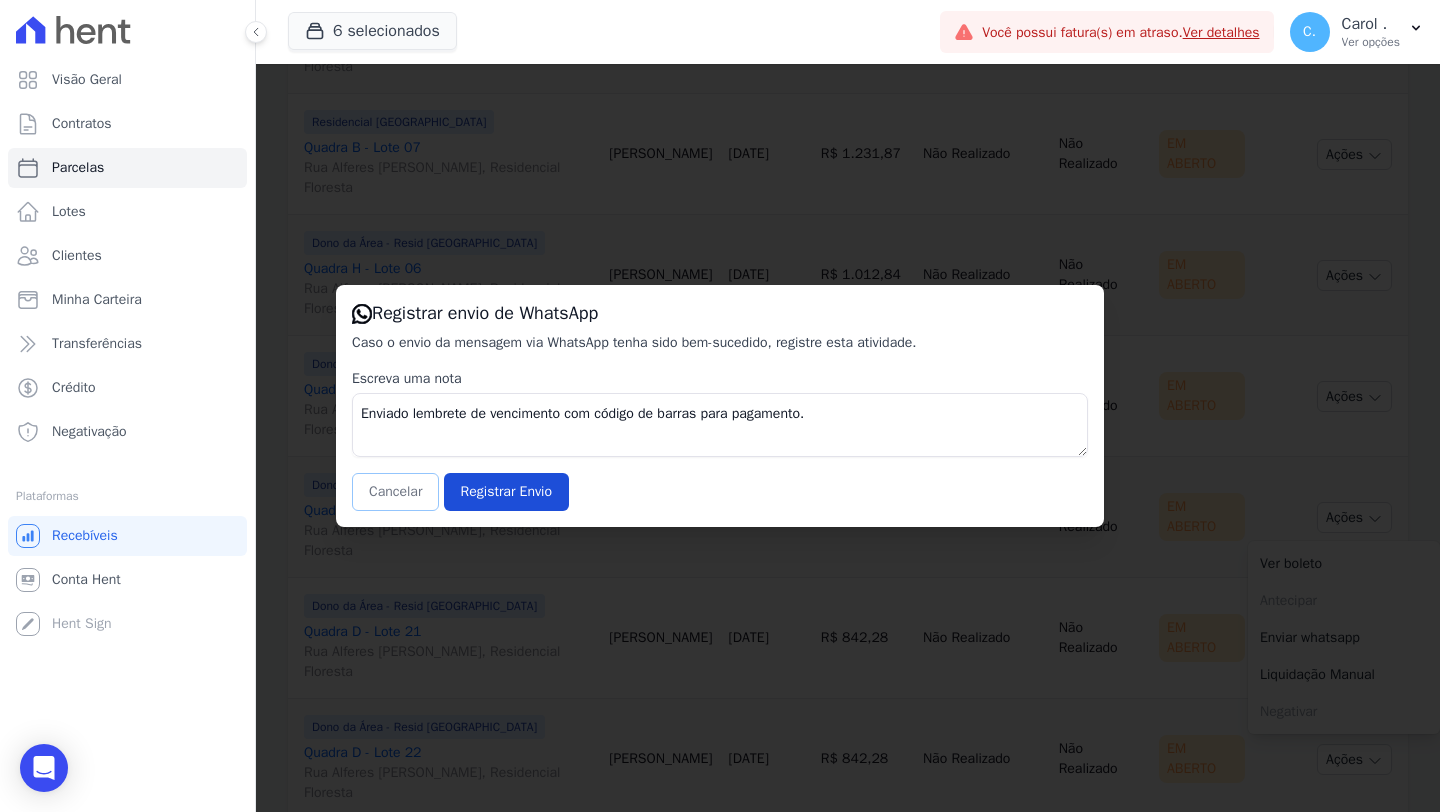 click on "Cancelar" at bounding box center [395, 492] 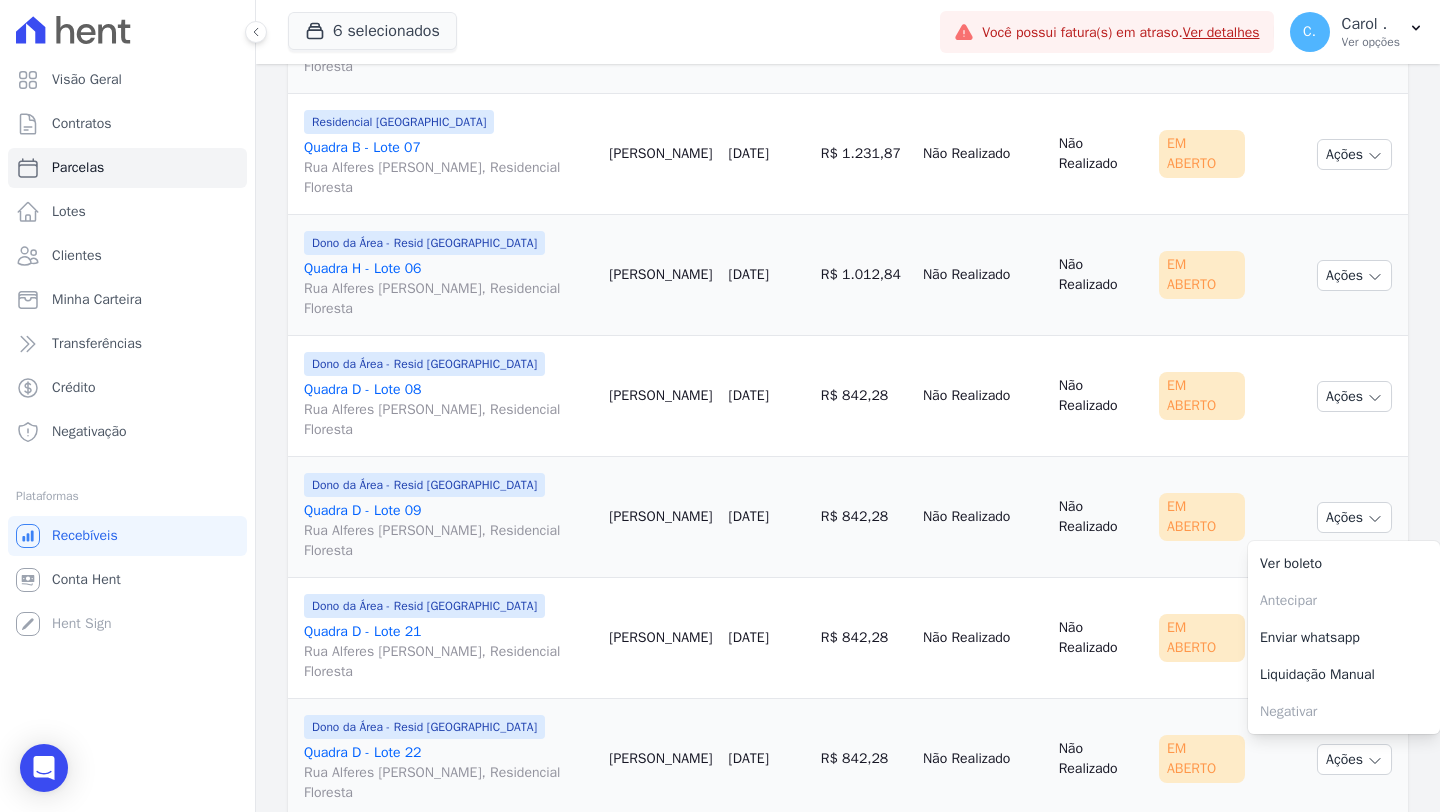 click on "Homero Franco" at bounding box center (660, 517) 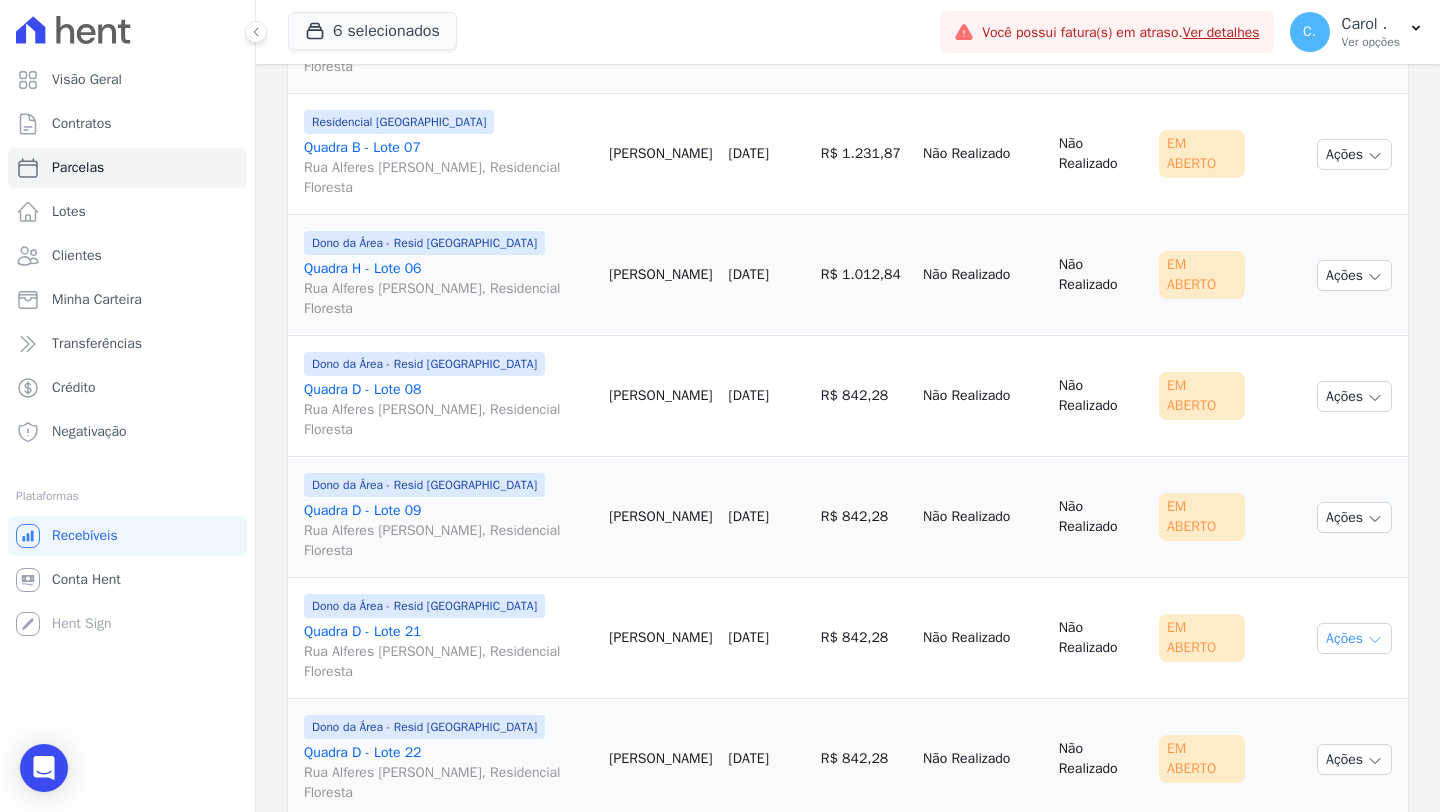 click on "Ações" at bounding box center [1354, 638] 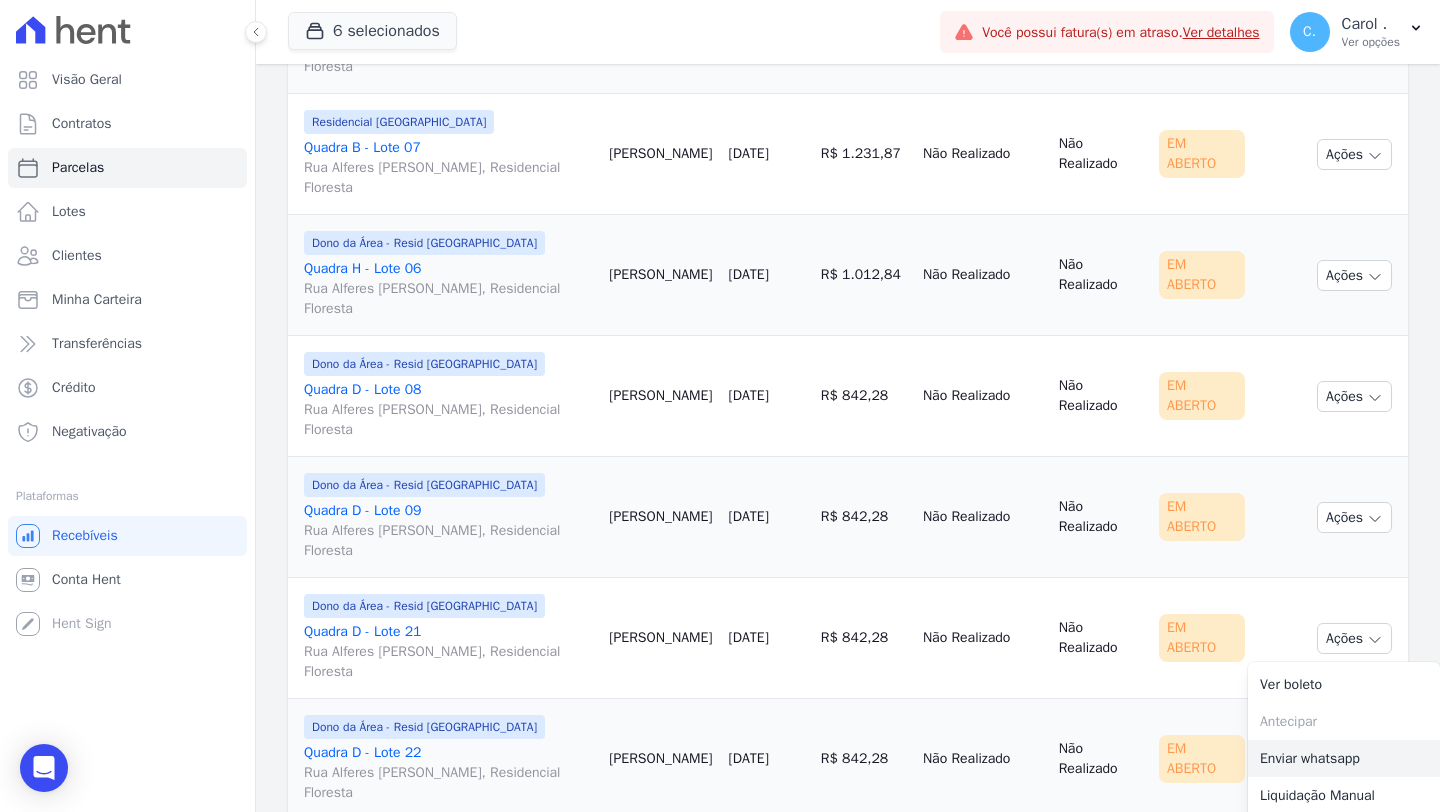click on "Enviar whatsapp" at bounding box center (1344, 758) 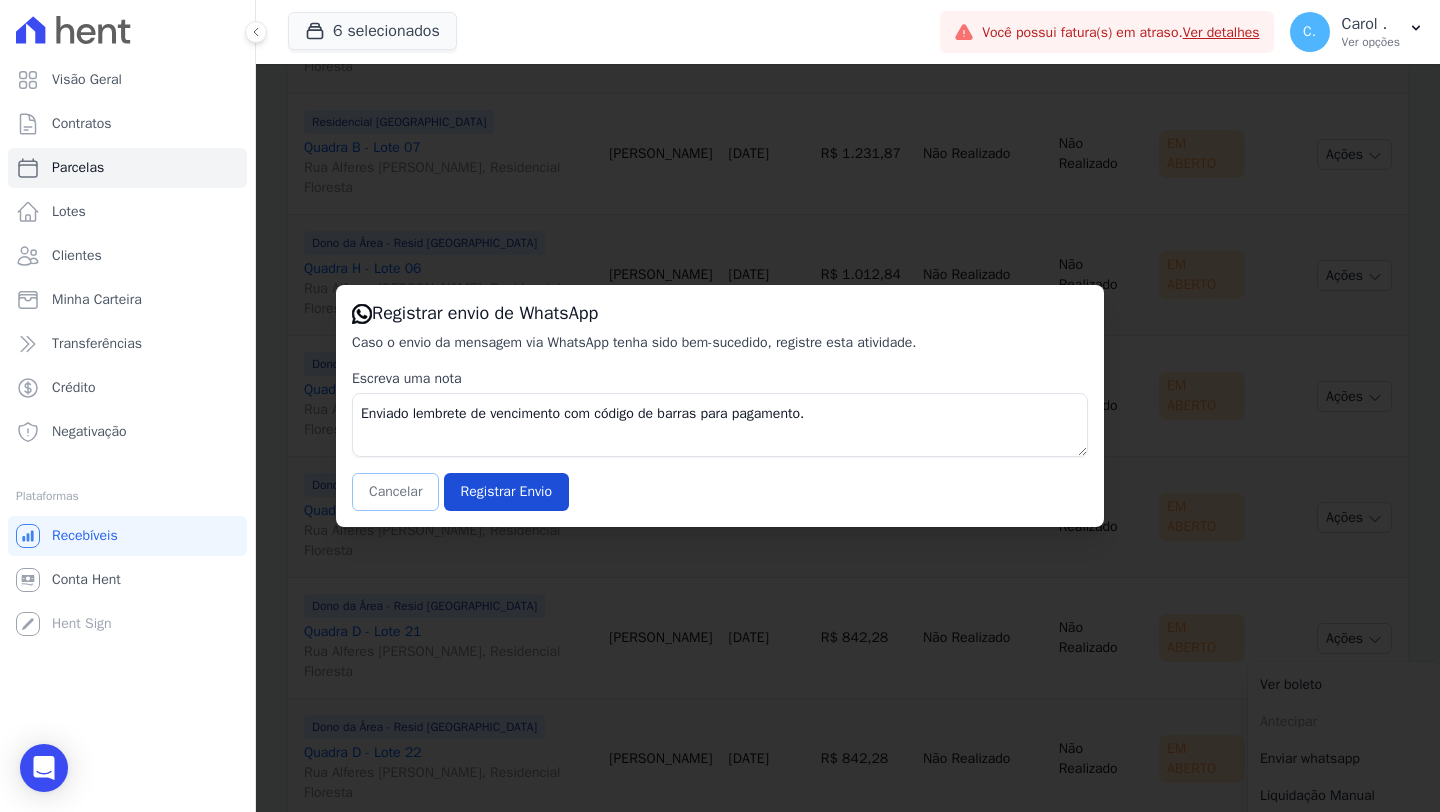 click on "Cancelar" at bounding box center [395, 492] 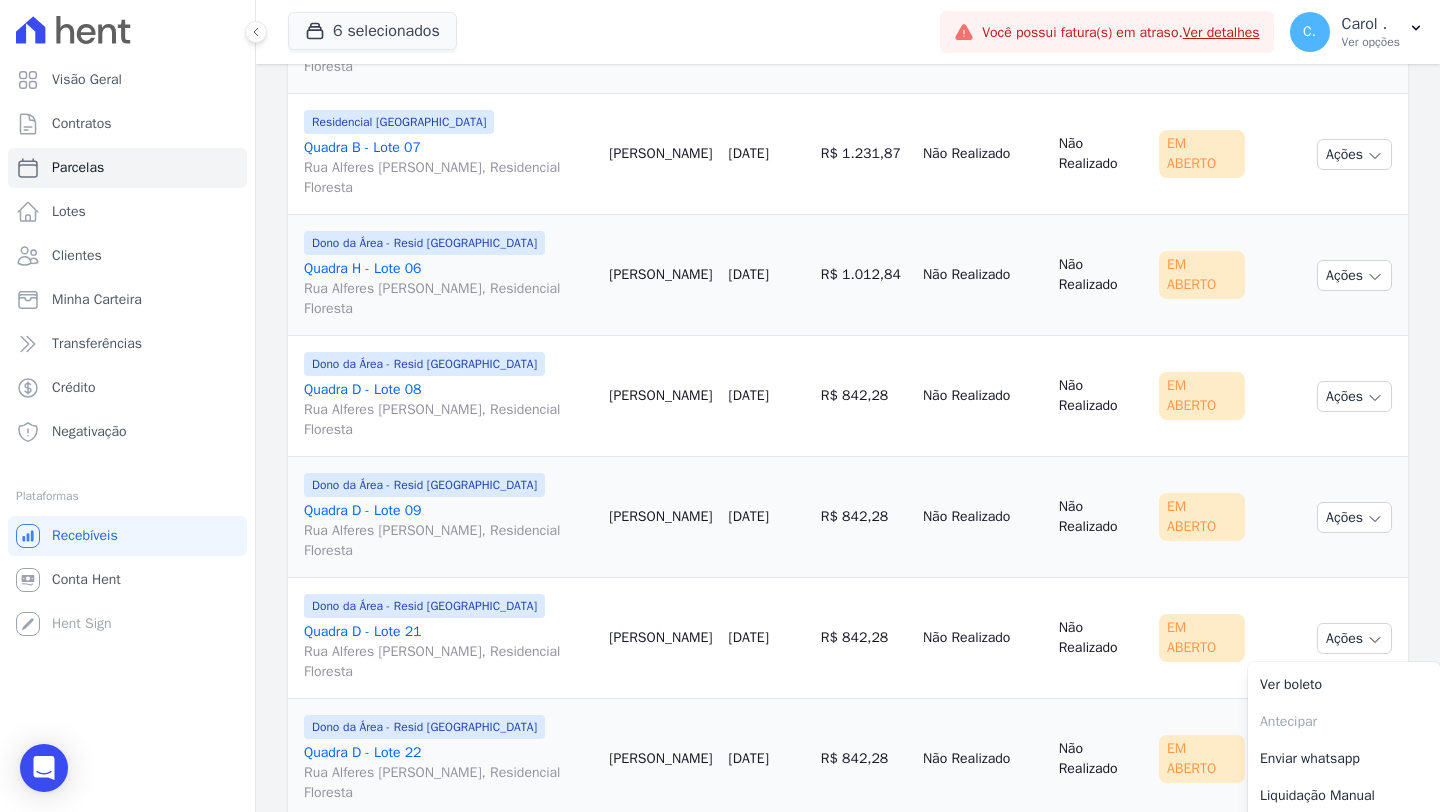 click on "R$ 842,28" at bounding box center [864, 638] 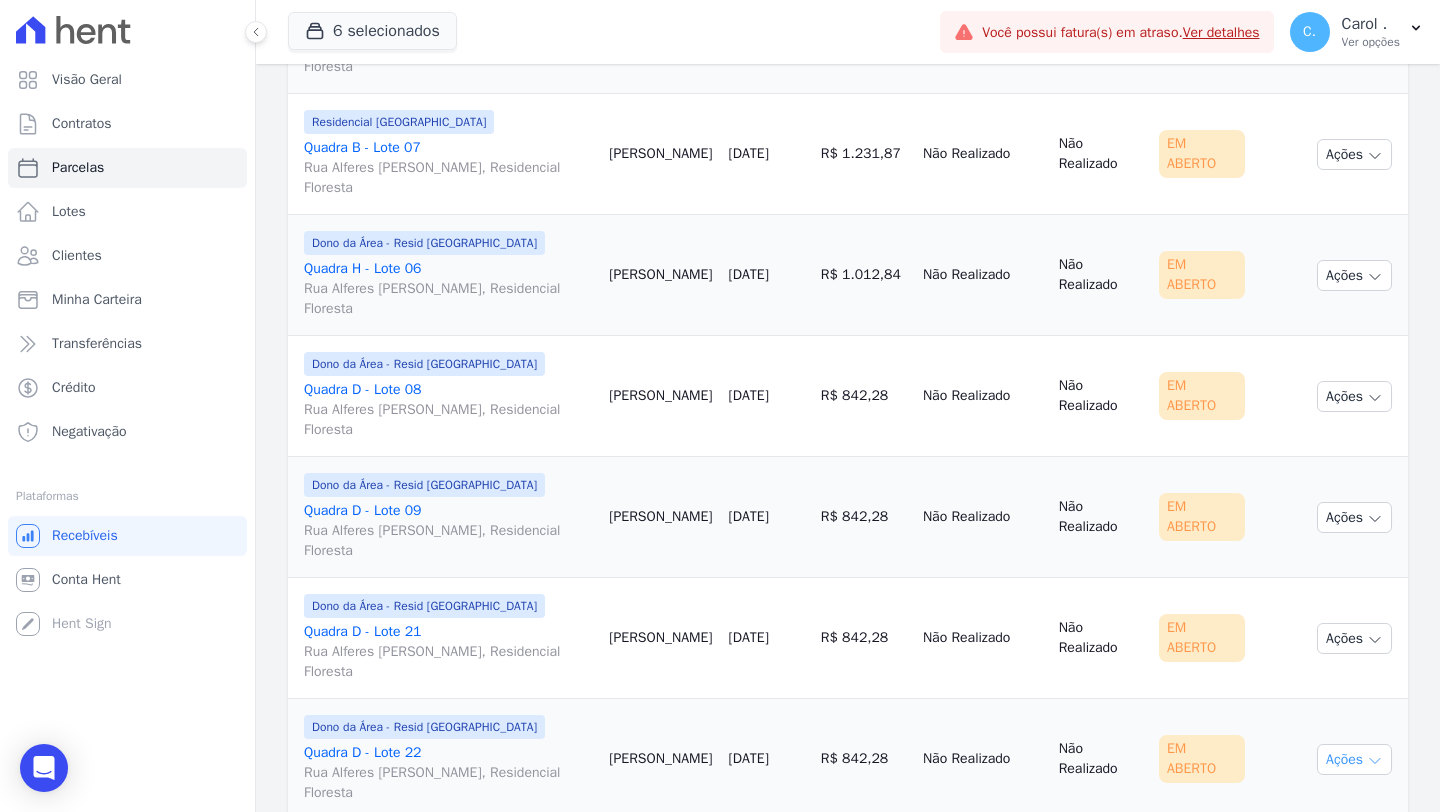 click on "Ações" at bounding box center (1354, 759) 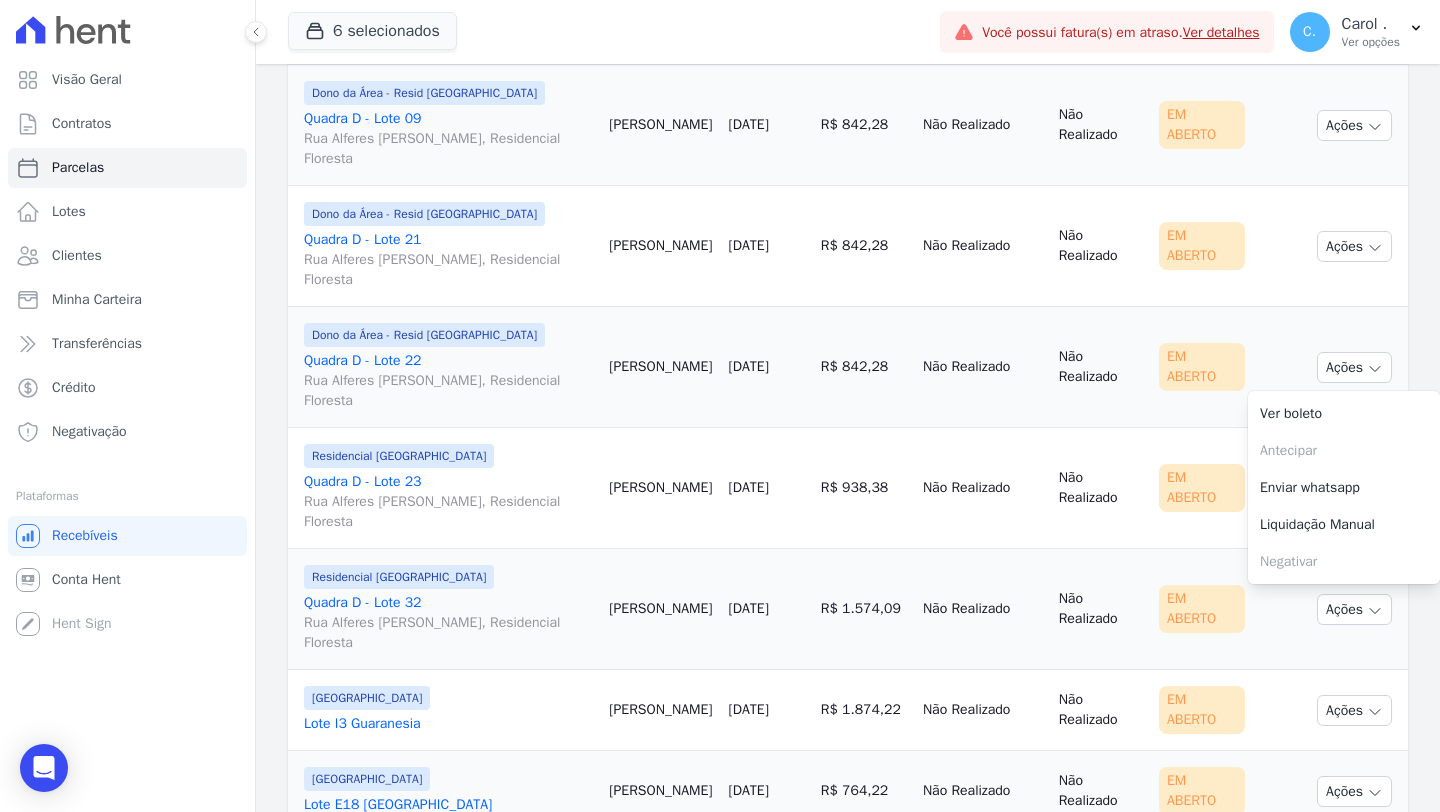 scroll, scrollTop: 2409, scrollLeft: 0, axis: vertical 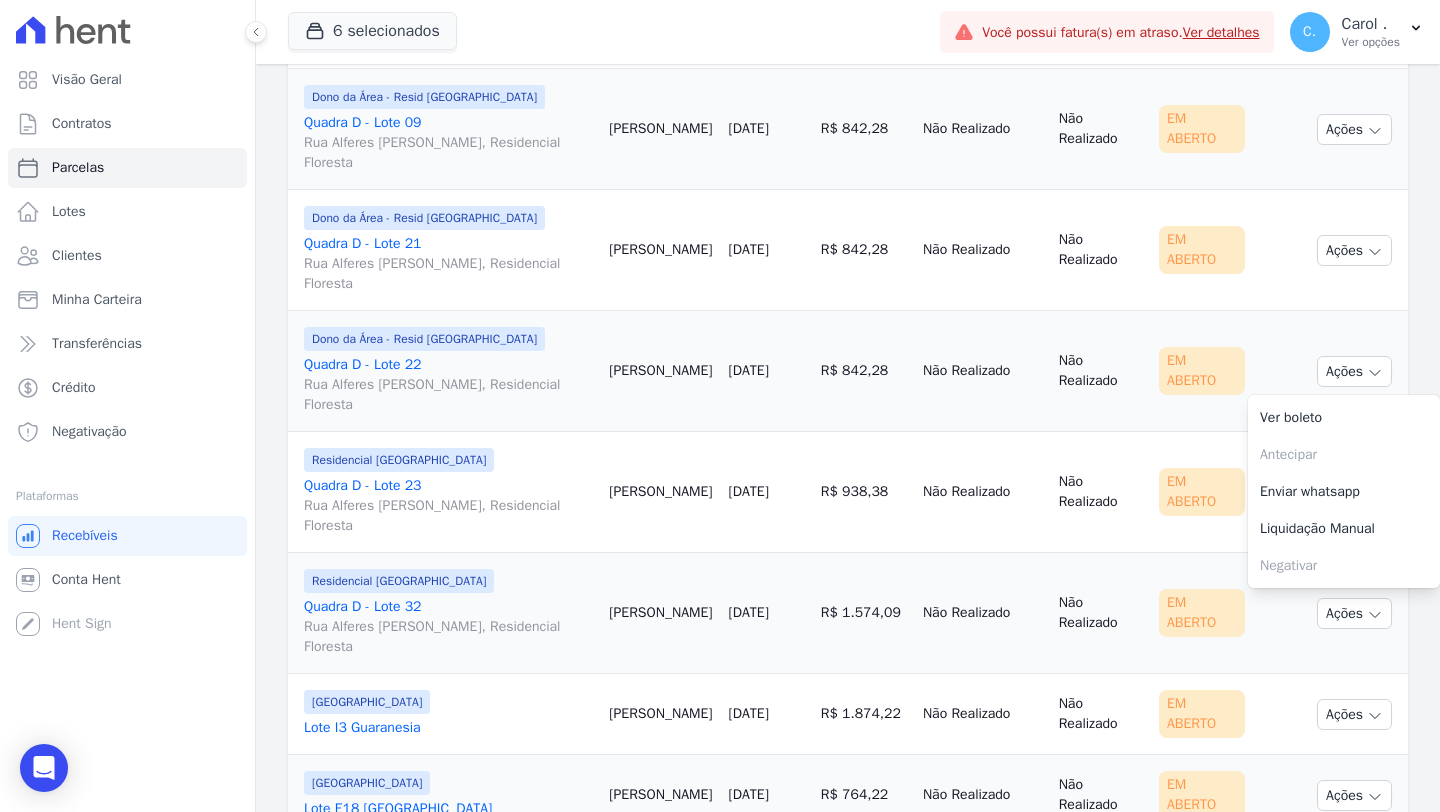 drag, startPoint x: 1138, startPoint y: 548, endPoint x: 1161, endPoint y: 548, distance: 23 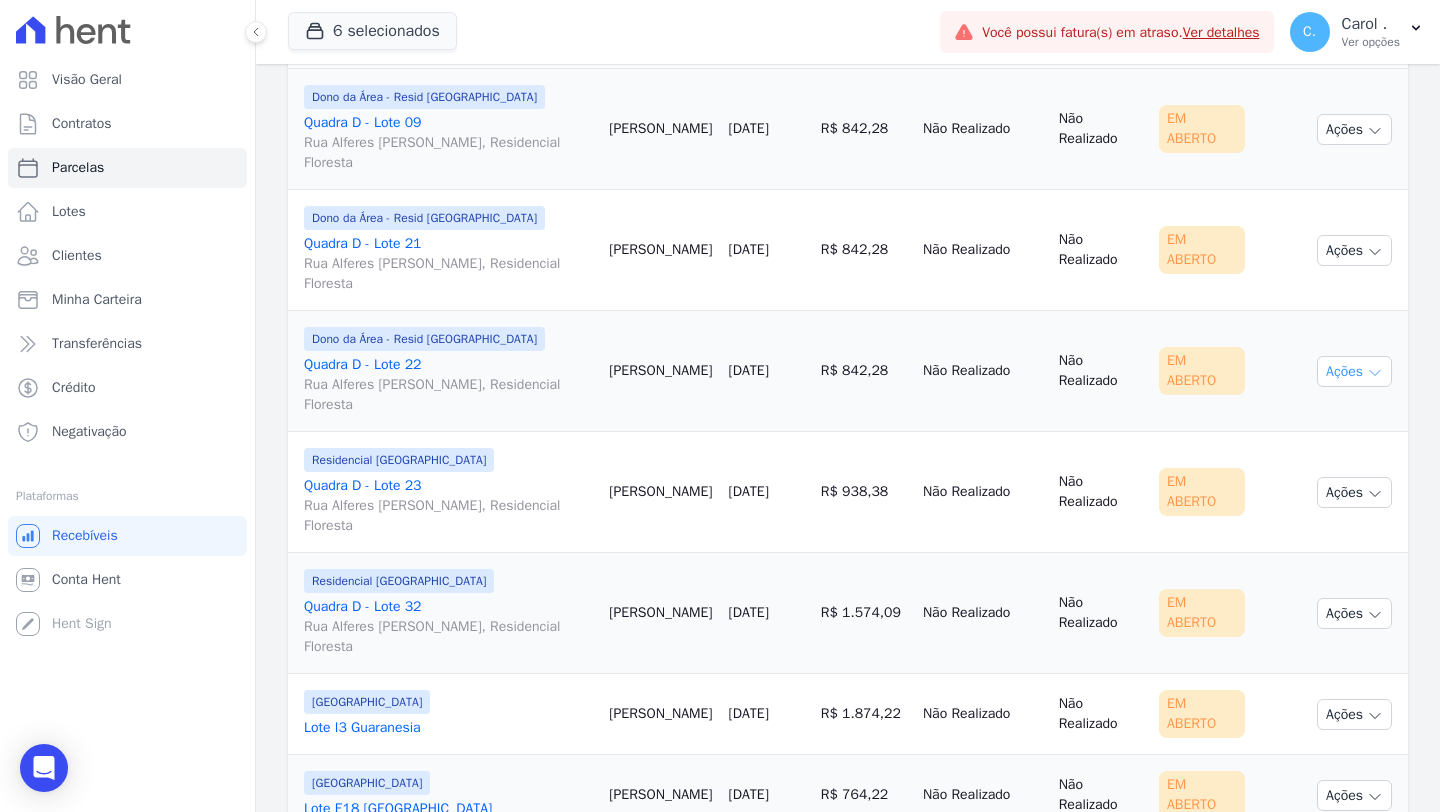 click on "Ações" at bounding box center [1354, 371] 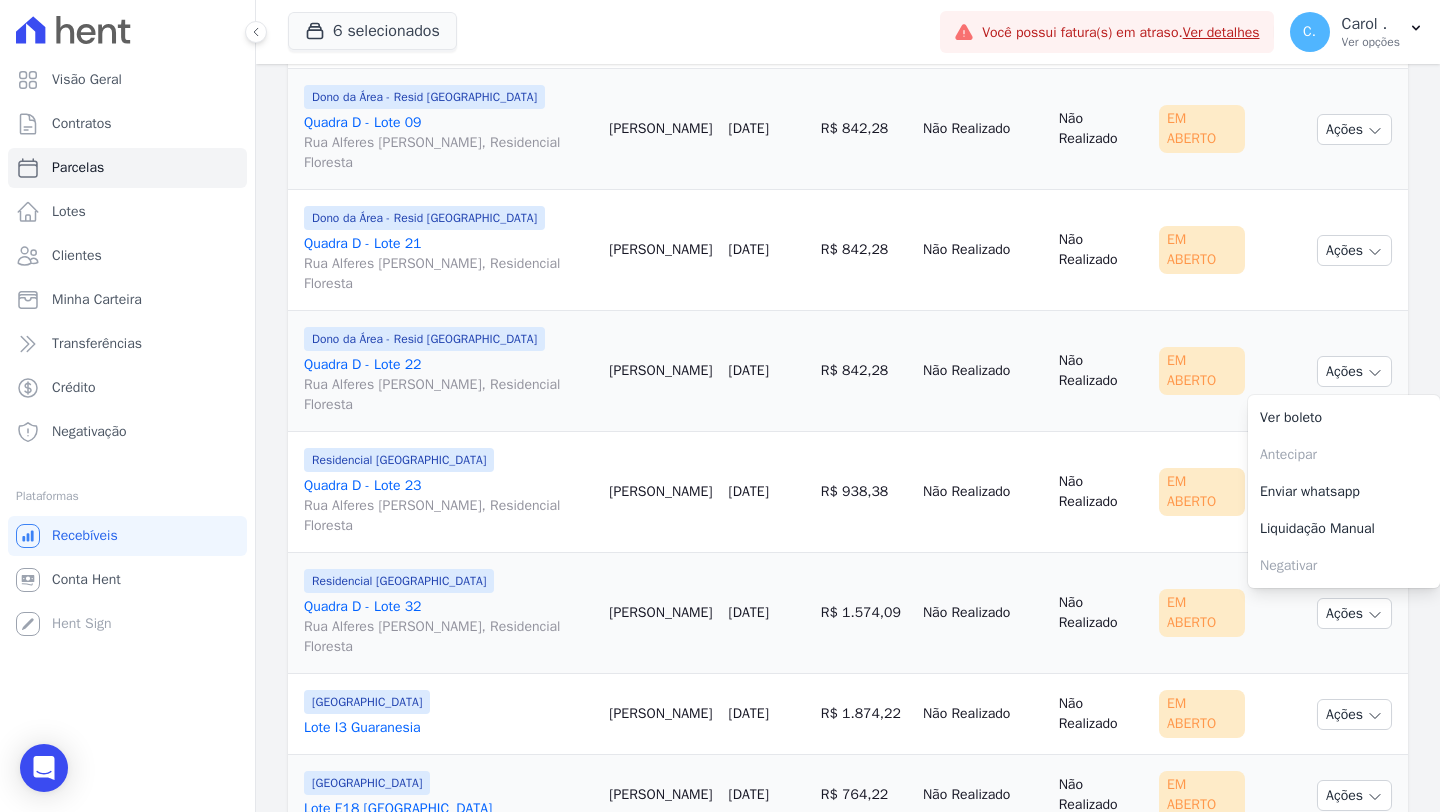 click on "Enviar whatsapp" at bounding box center (1344, 491) 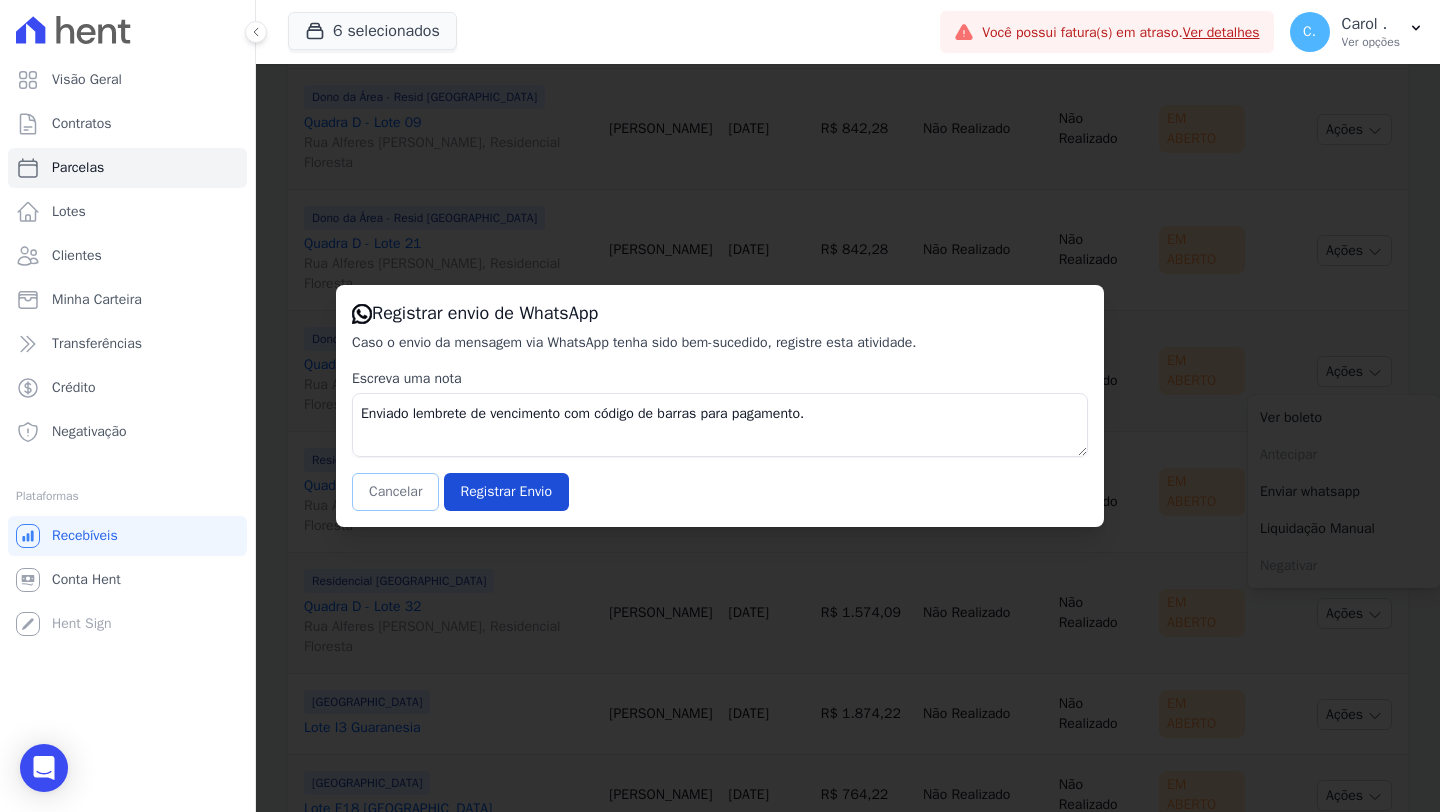 click on "Cancelar" at bounding box center [395, 492] 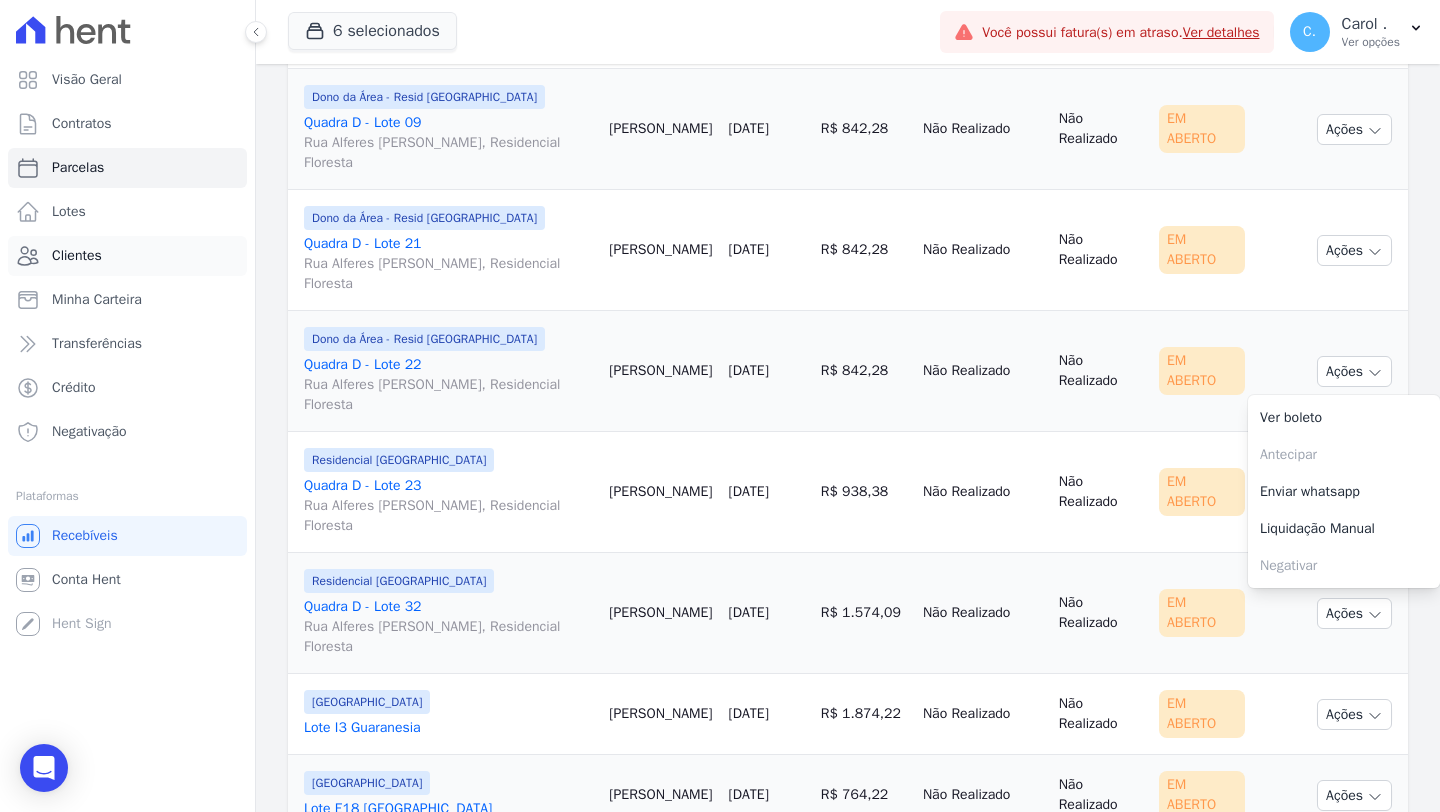 click on "Clientes" at bounding box center (127, 256) 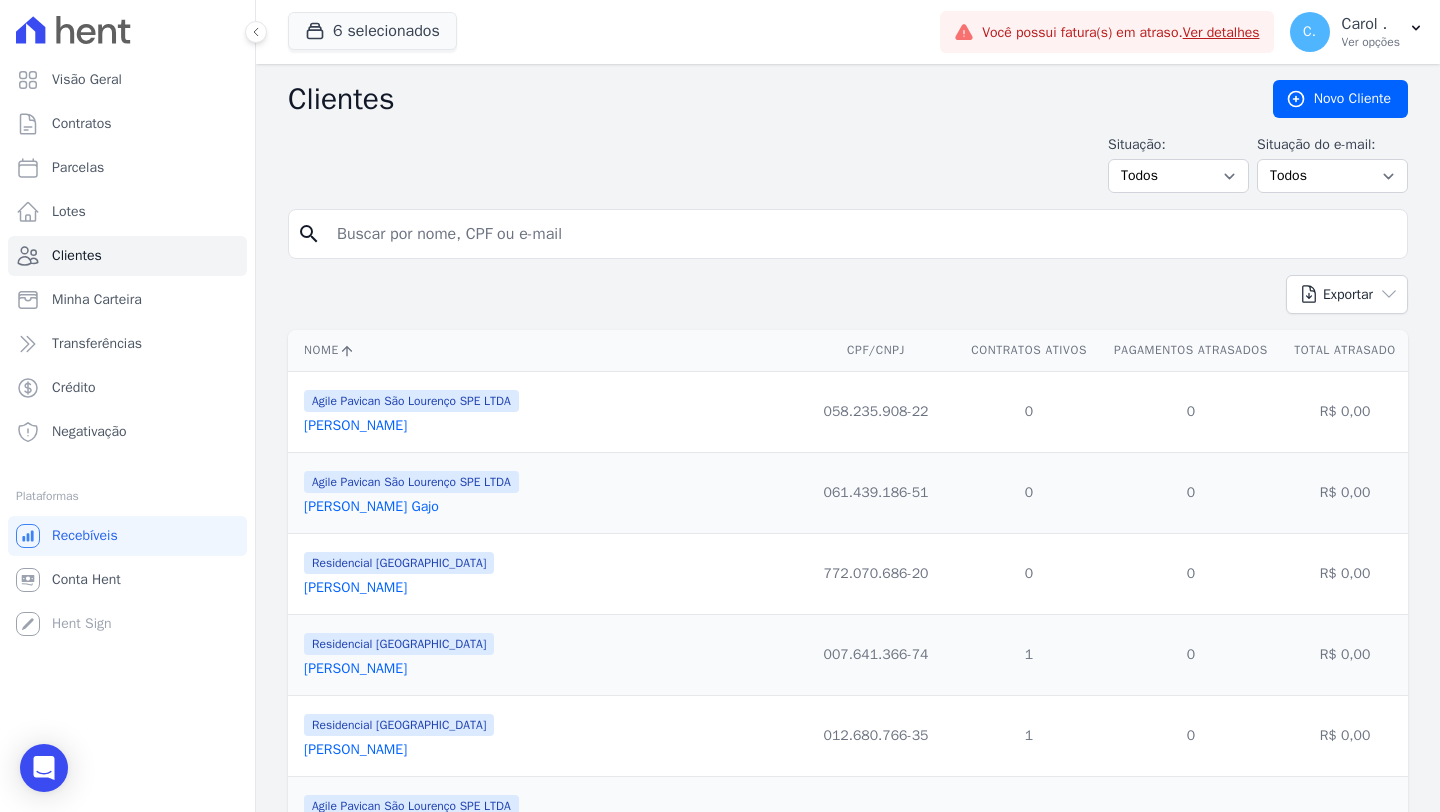 click at bounding box center [862, 234] 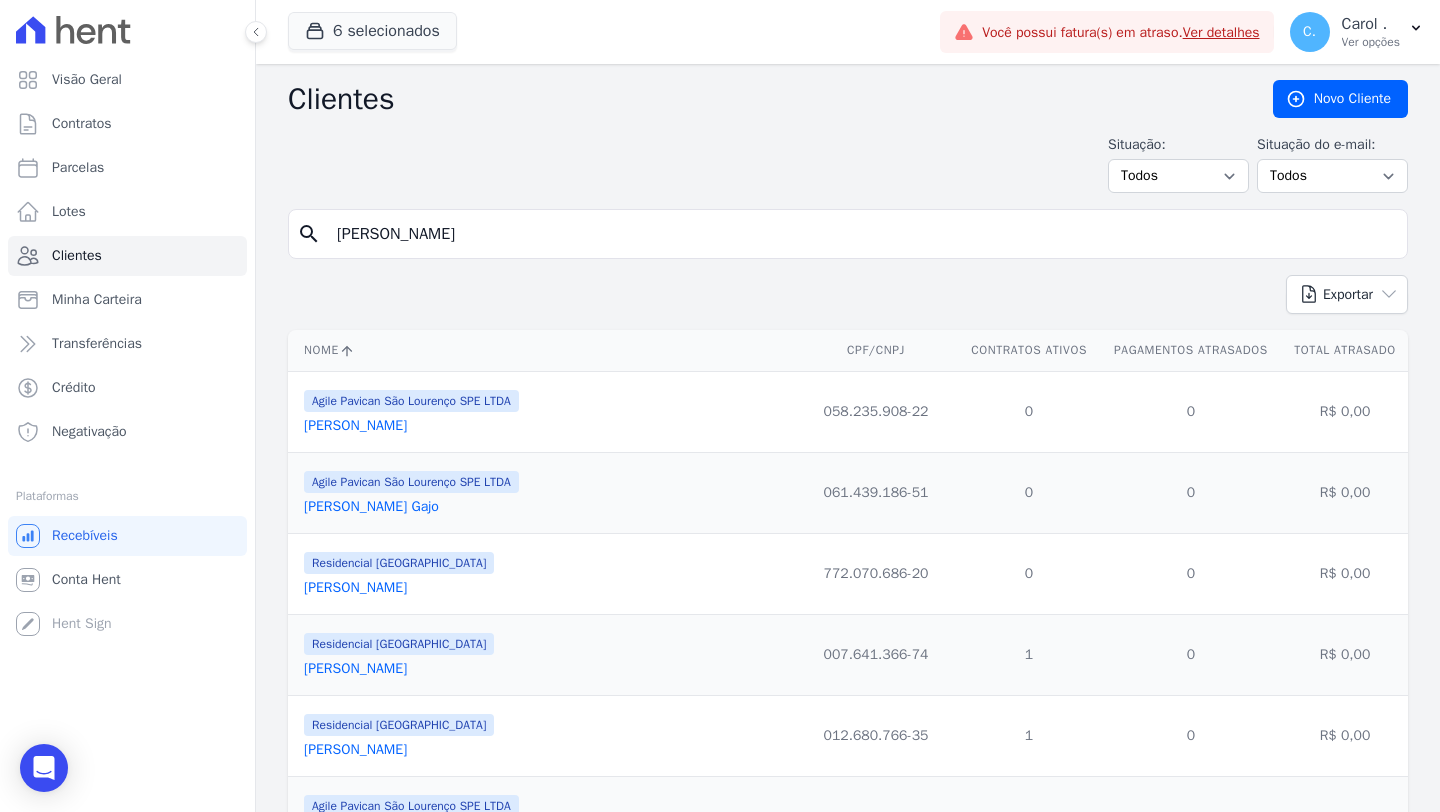 type on "rubens" 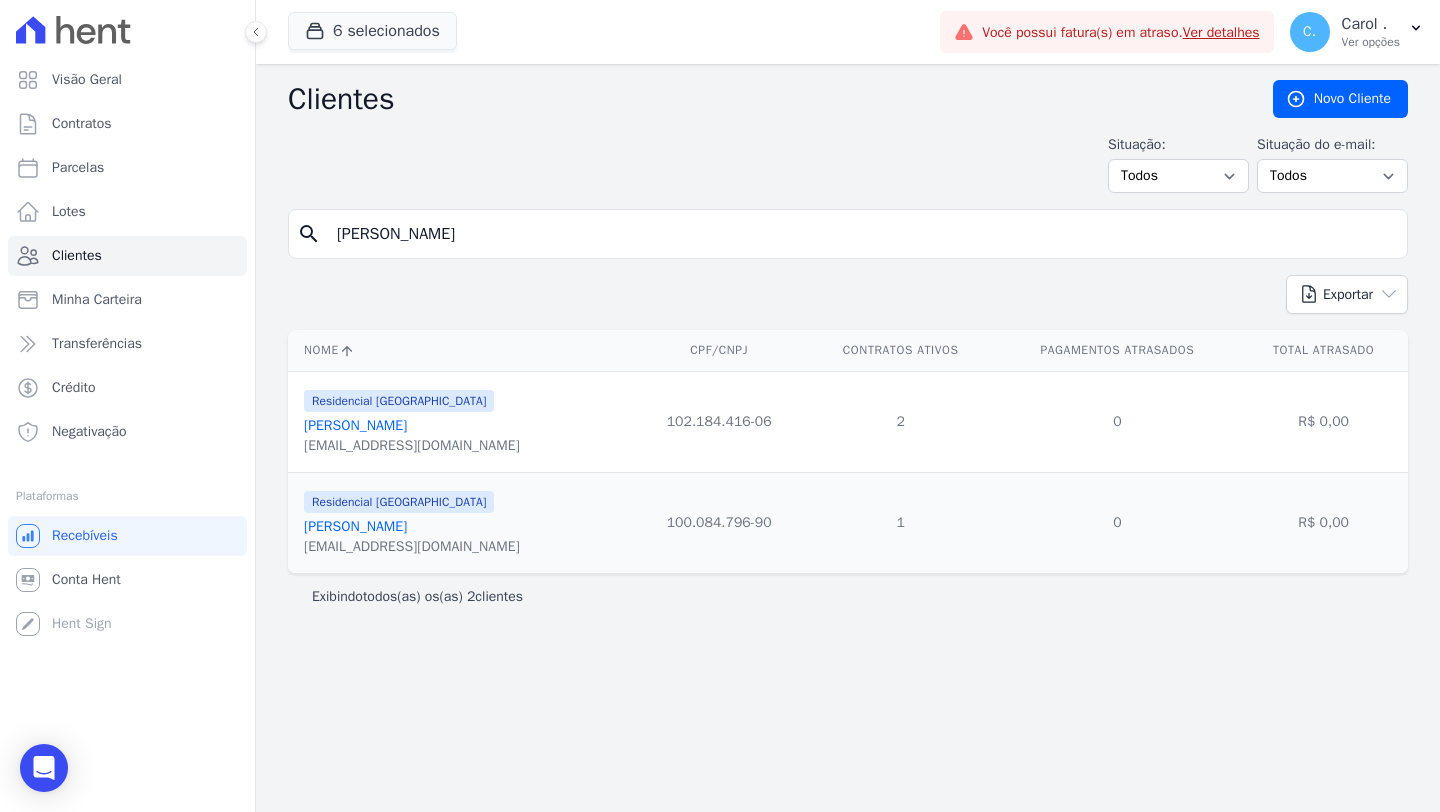 click on "Jovana Mikaella Da Silva" at bounding box center (355, 425) 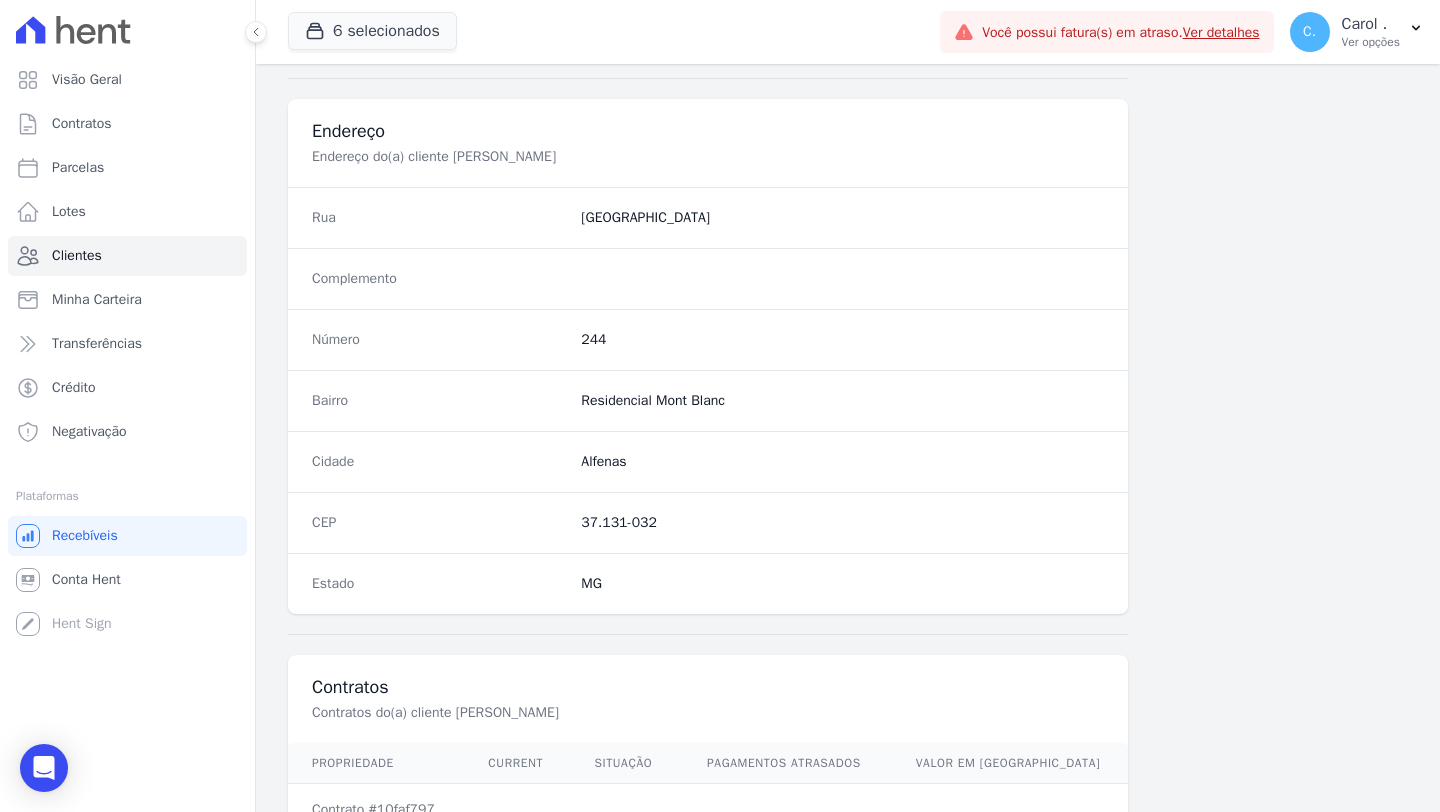 scroll, scrollTop: 1151, scrollLeft: 0, axis: vertical 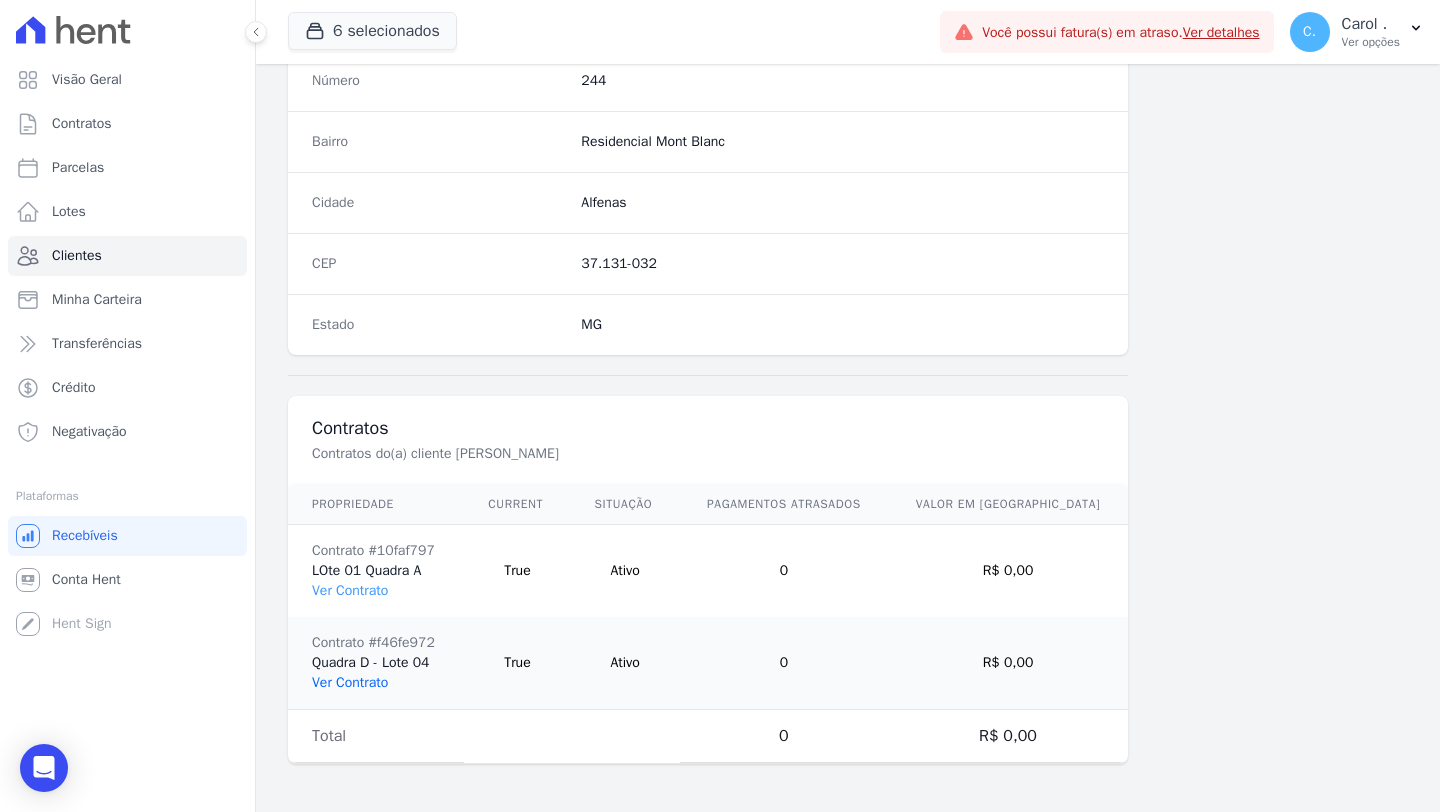 click on "Ver Contrato" at bounding box center (350, 682) 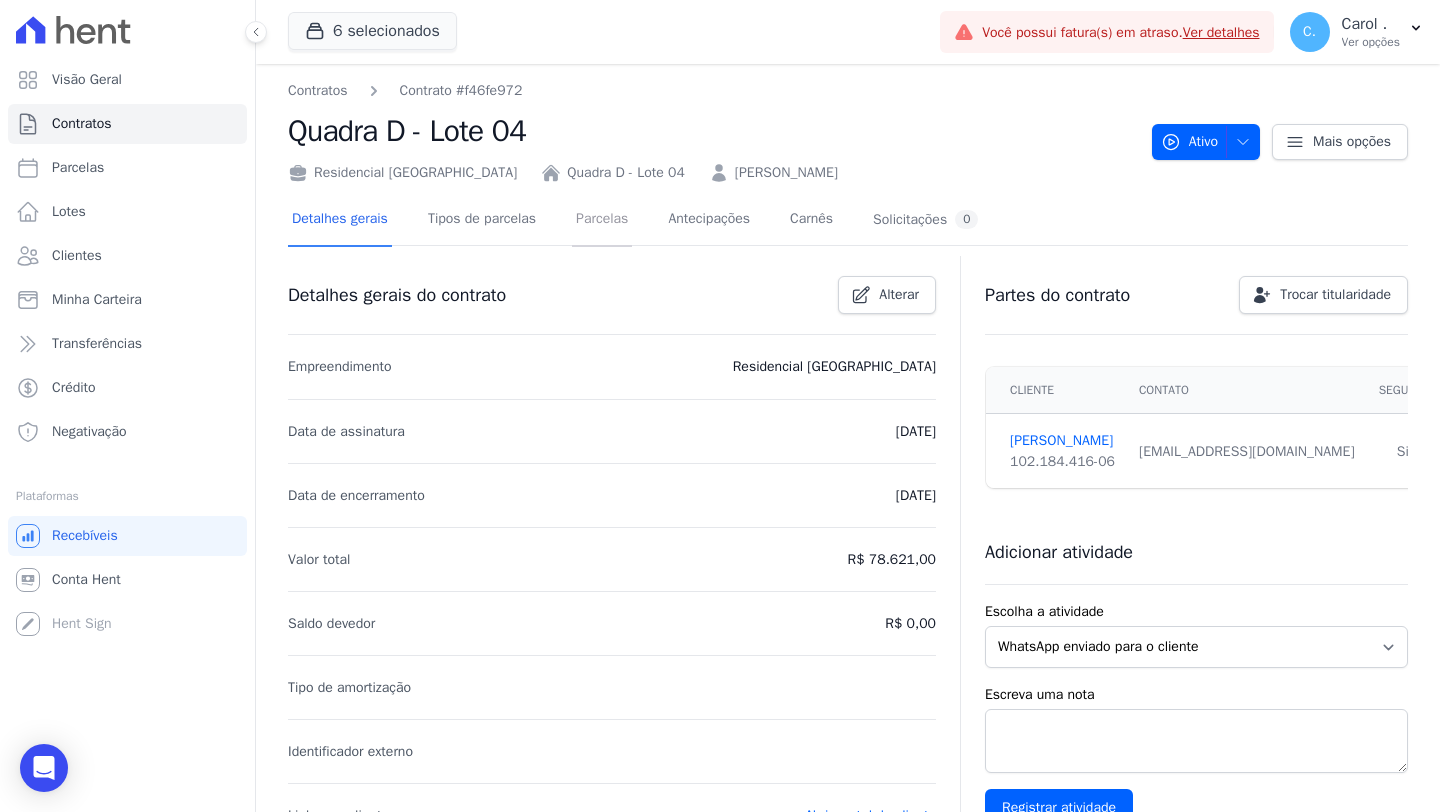 click on "Parcelas" at bounding box center [602, 220] 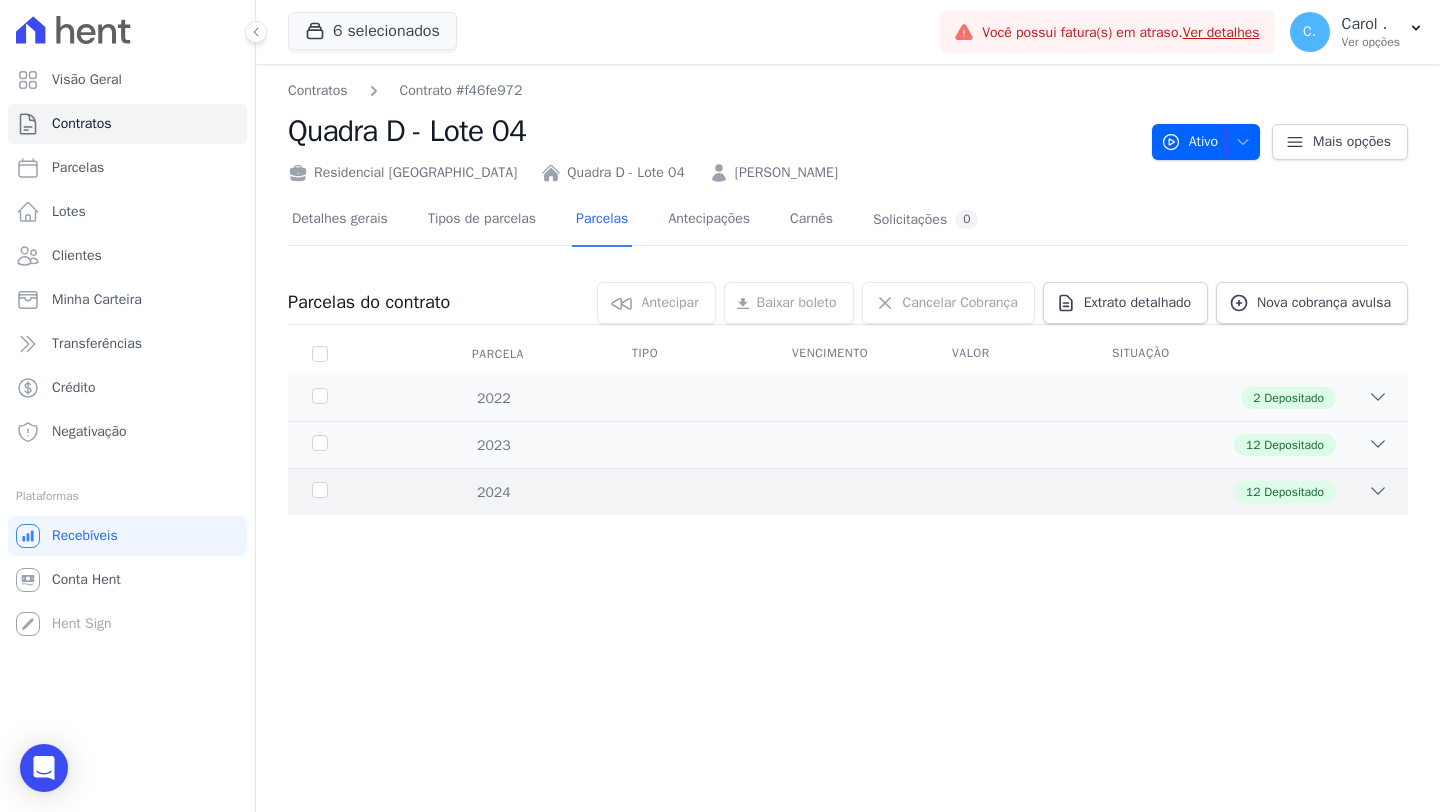 click on "2024
12
Depositado" at bounding box center [848, 491] 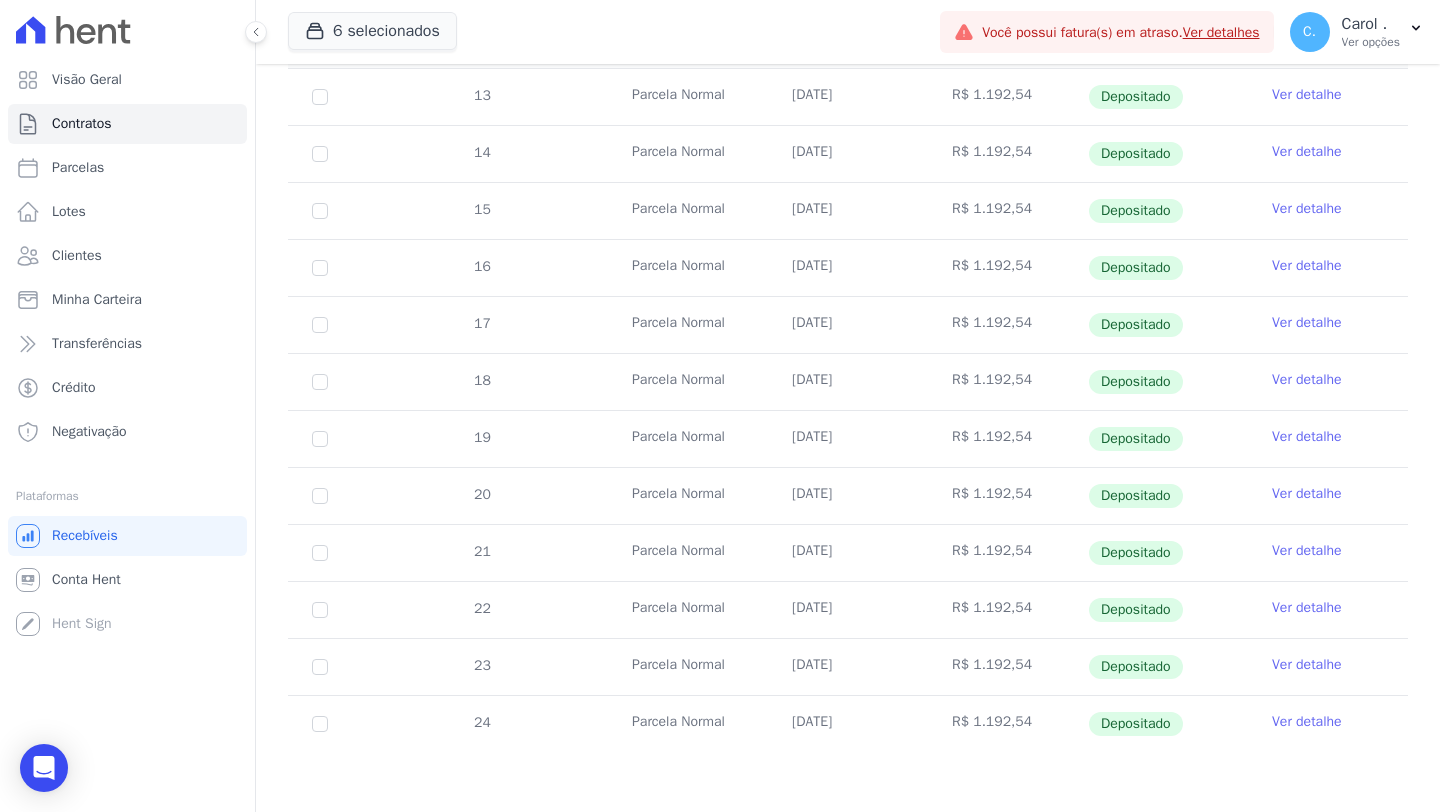 scroll, scrollTop: 0, scrollLeft: 0, axis: both 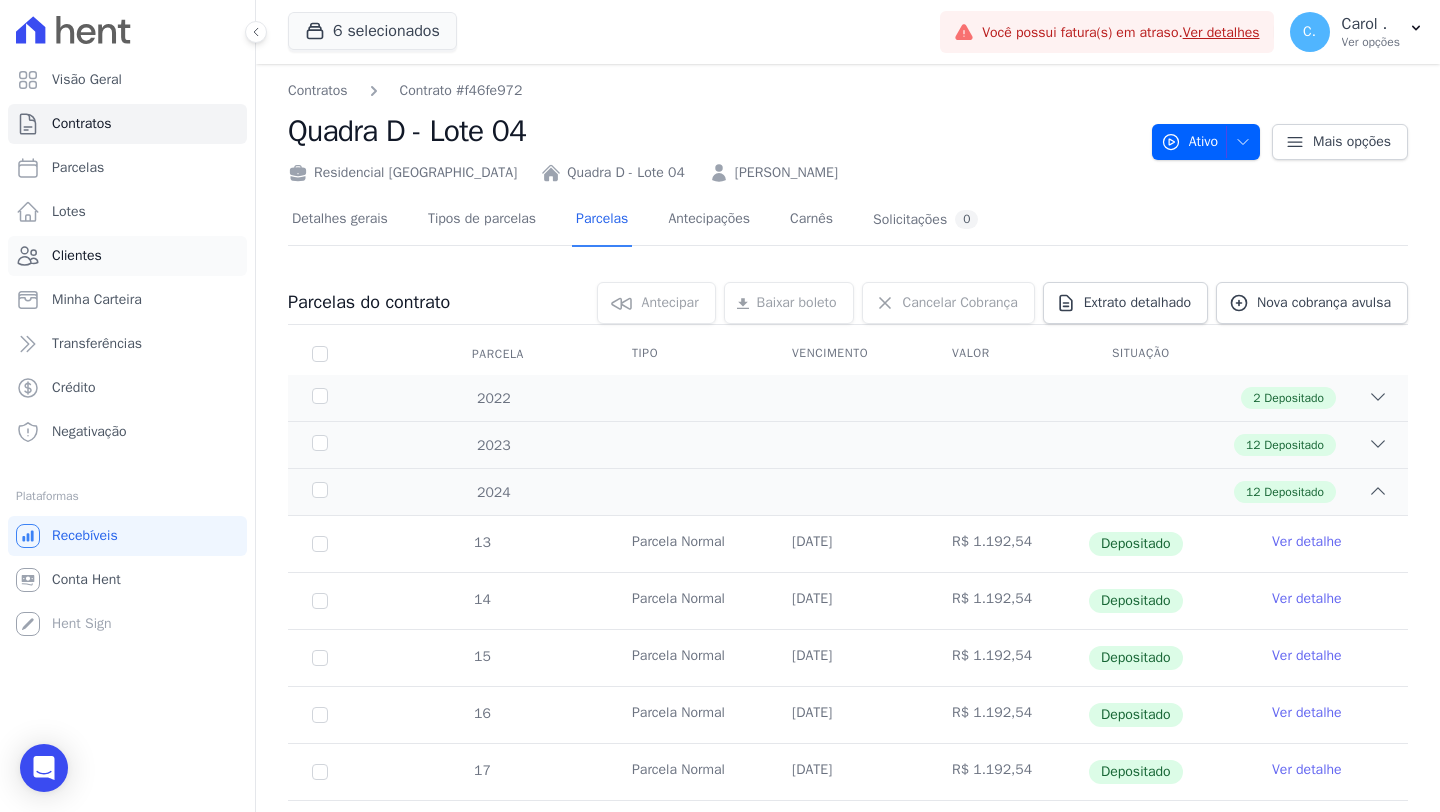 click on "Clientes" at bounding box center [127, 256] 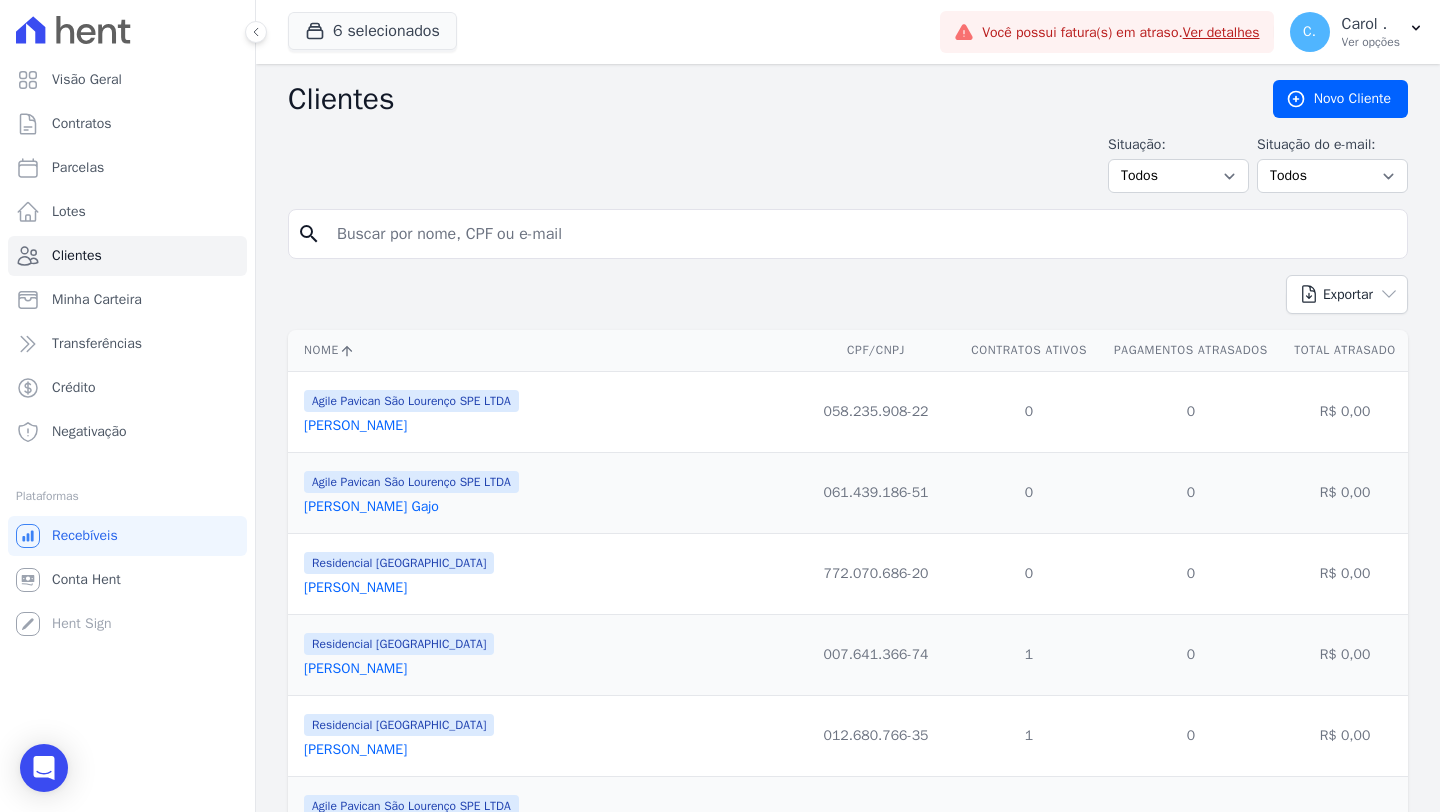 click at bounding box center [862, 234] 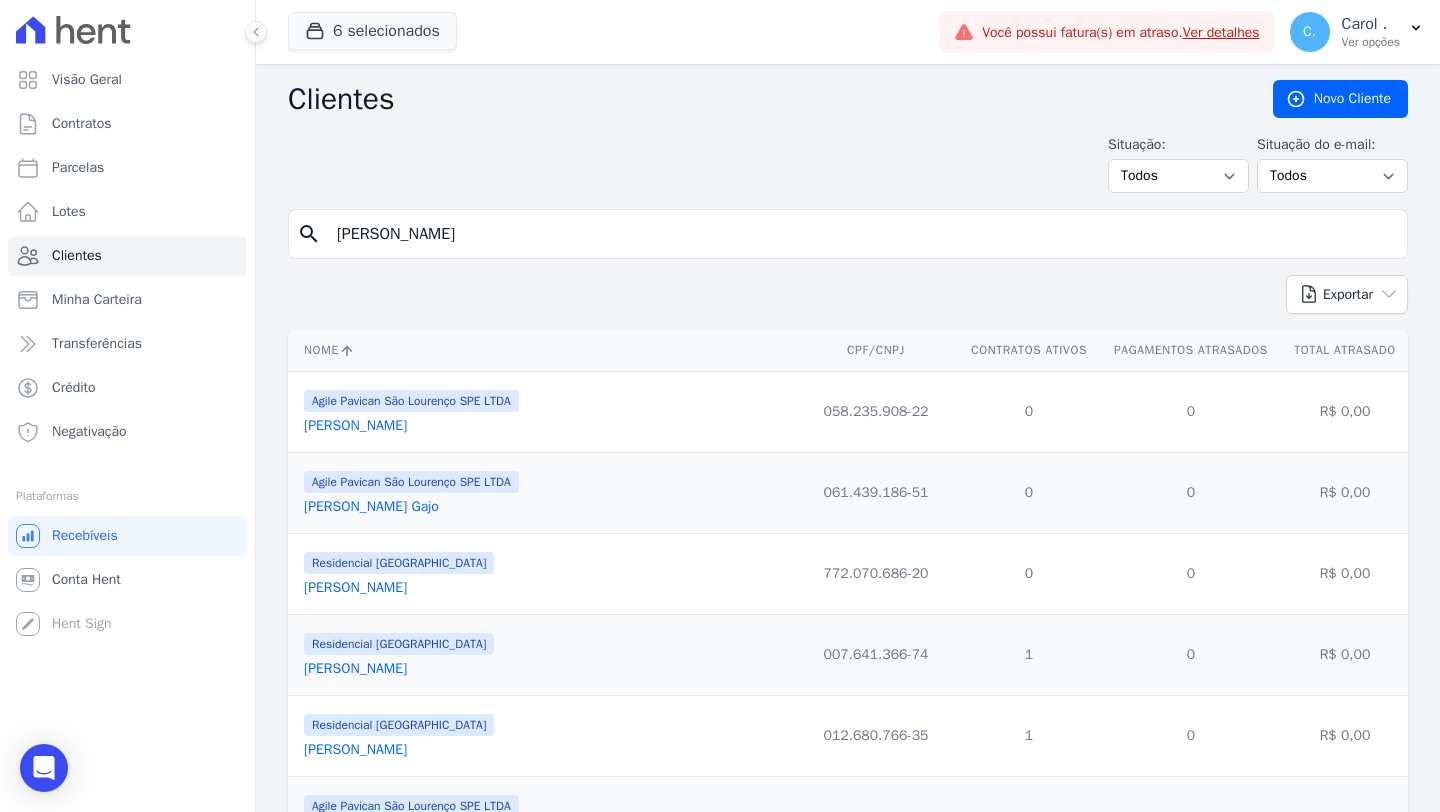 type on "rubens" 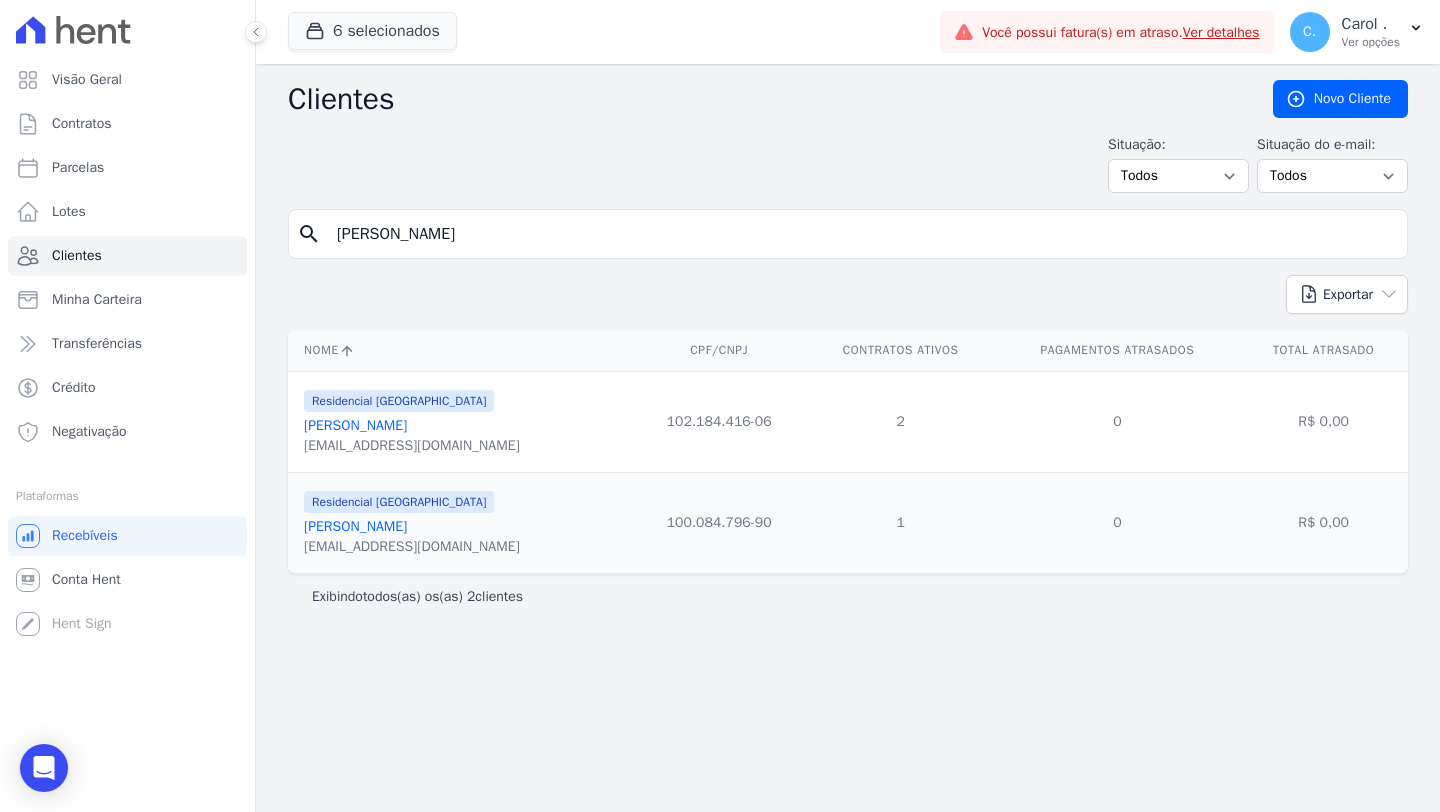 click on "Rubens José Do Nascimento Silva" at bounding box center (355, 526) 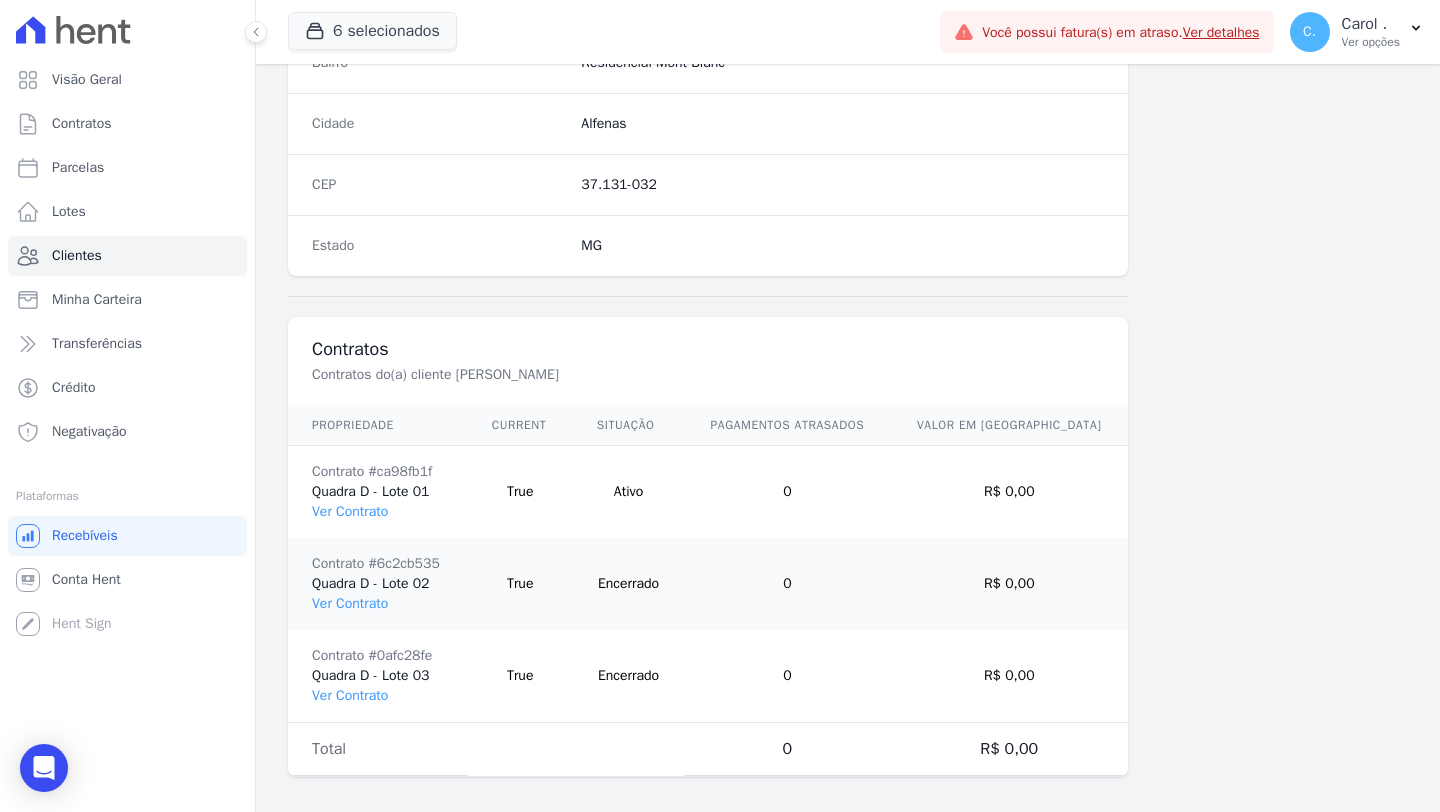 scroll, scrollTop: 1243, scrollLeft: 0, axis: vertical 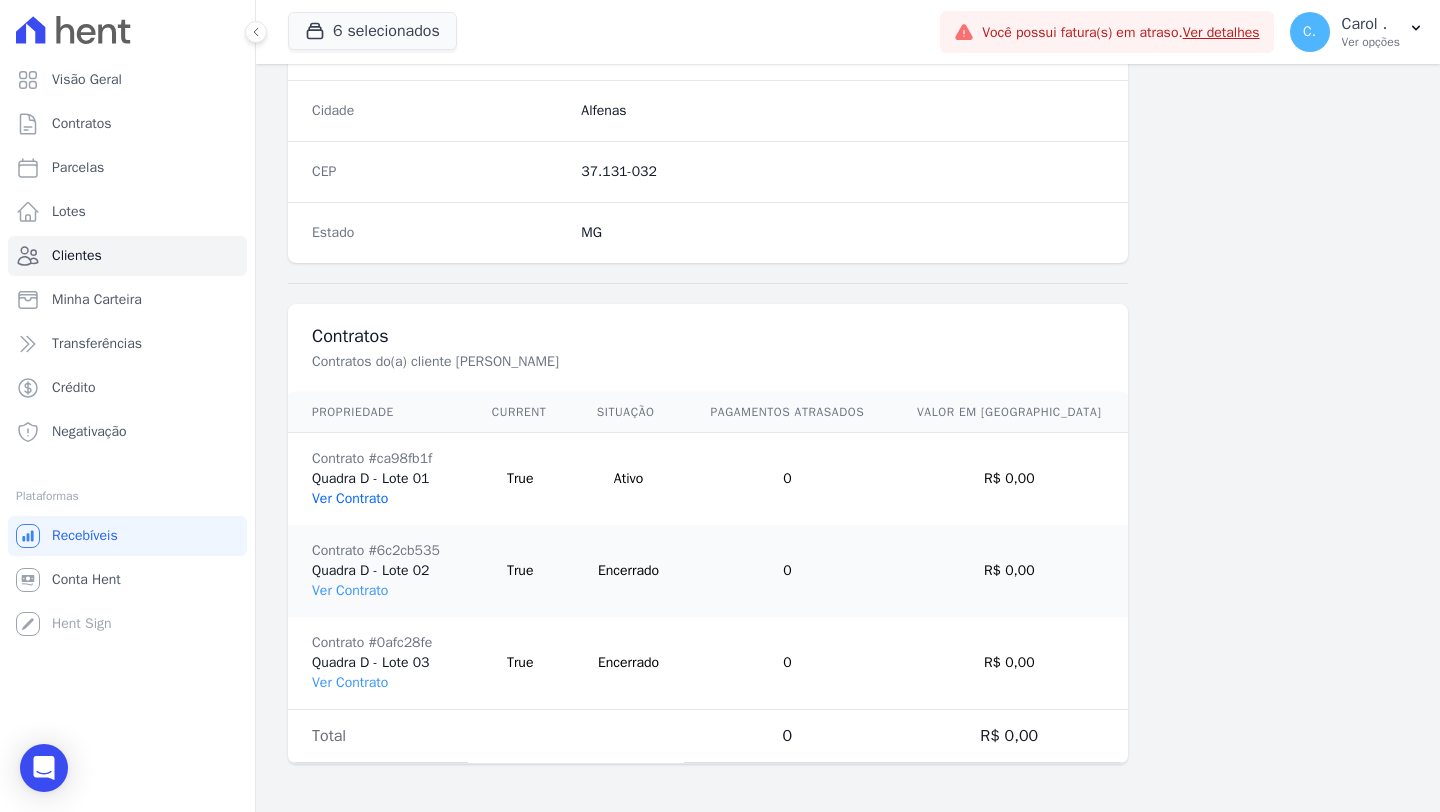 click on "Ver Contrato" at bounding box center (350, 498) 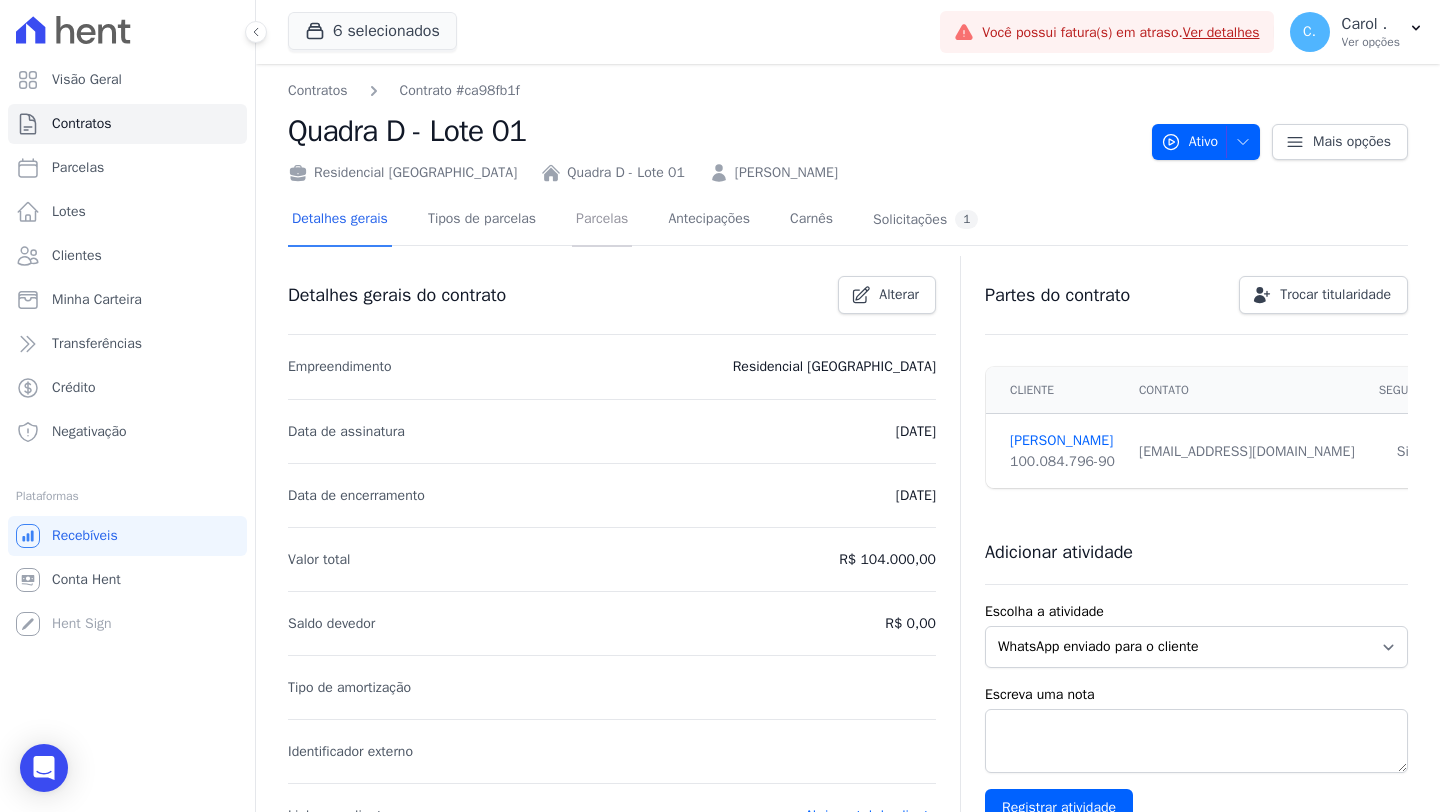click on "Parcelas" at bounding box center (602, 220) 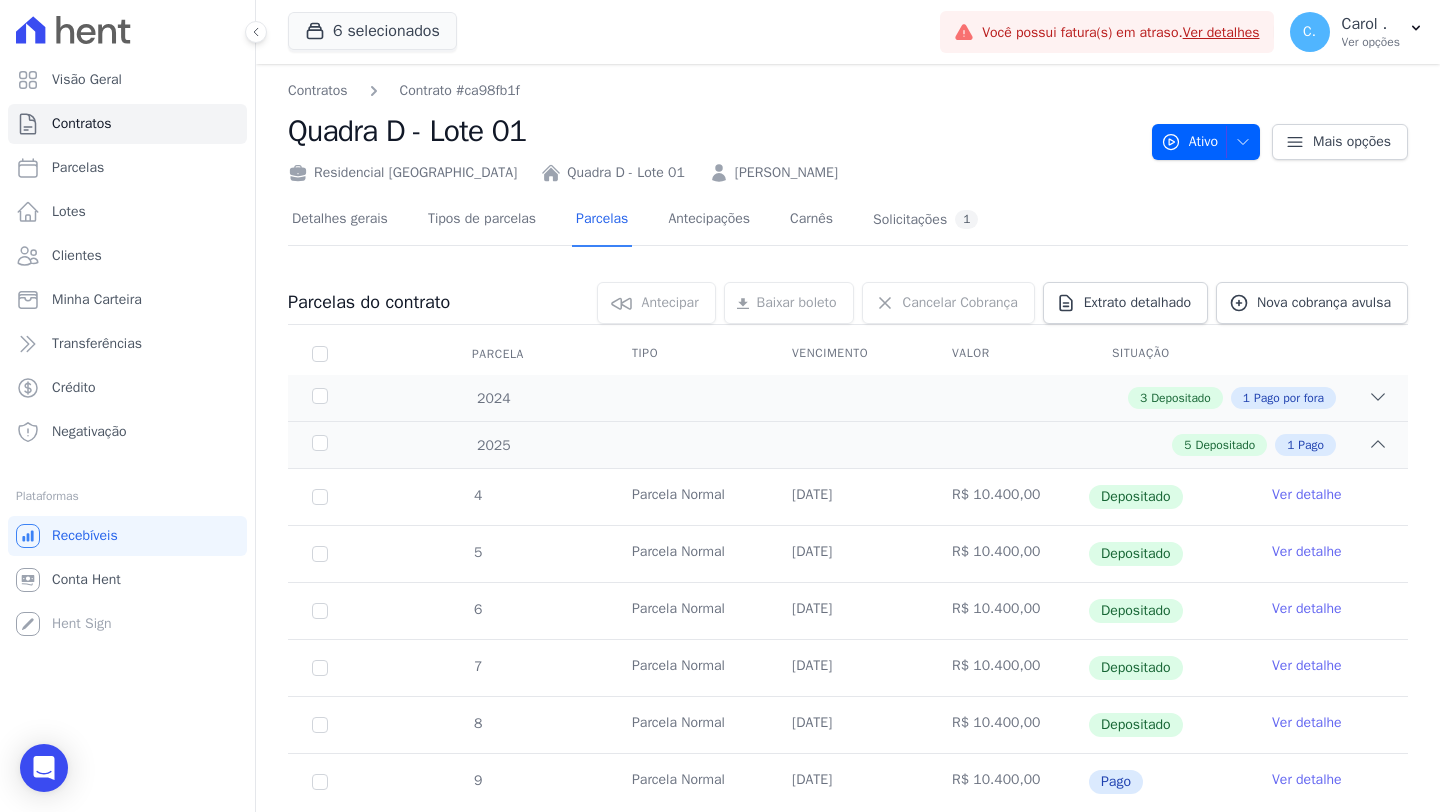 scroll, scrollTop: 58, scrollLeft: 0, axis: vertical 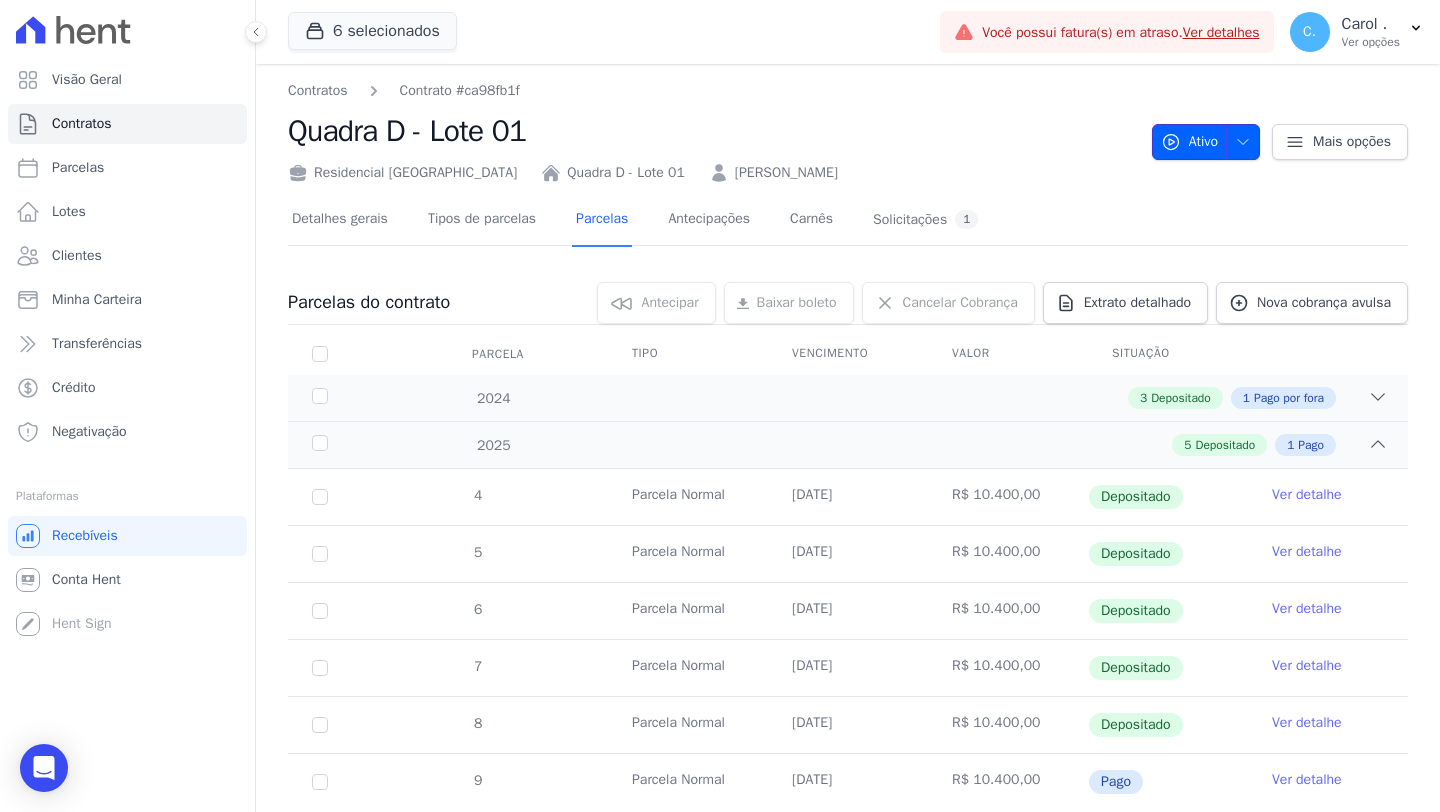 click at bounding box center [1238, 142] 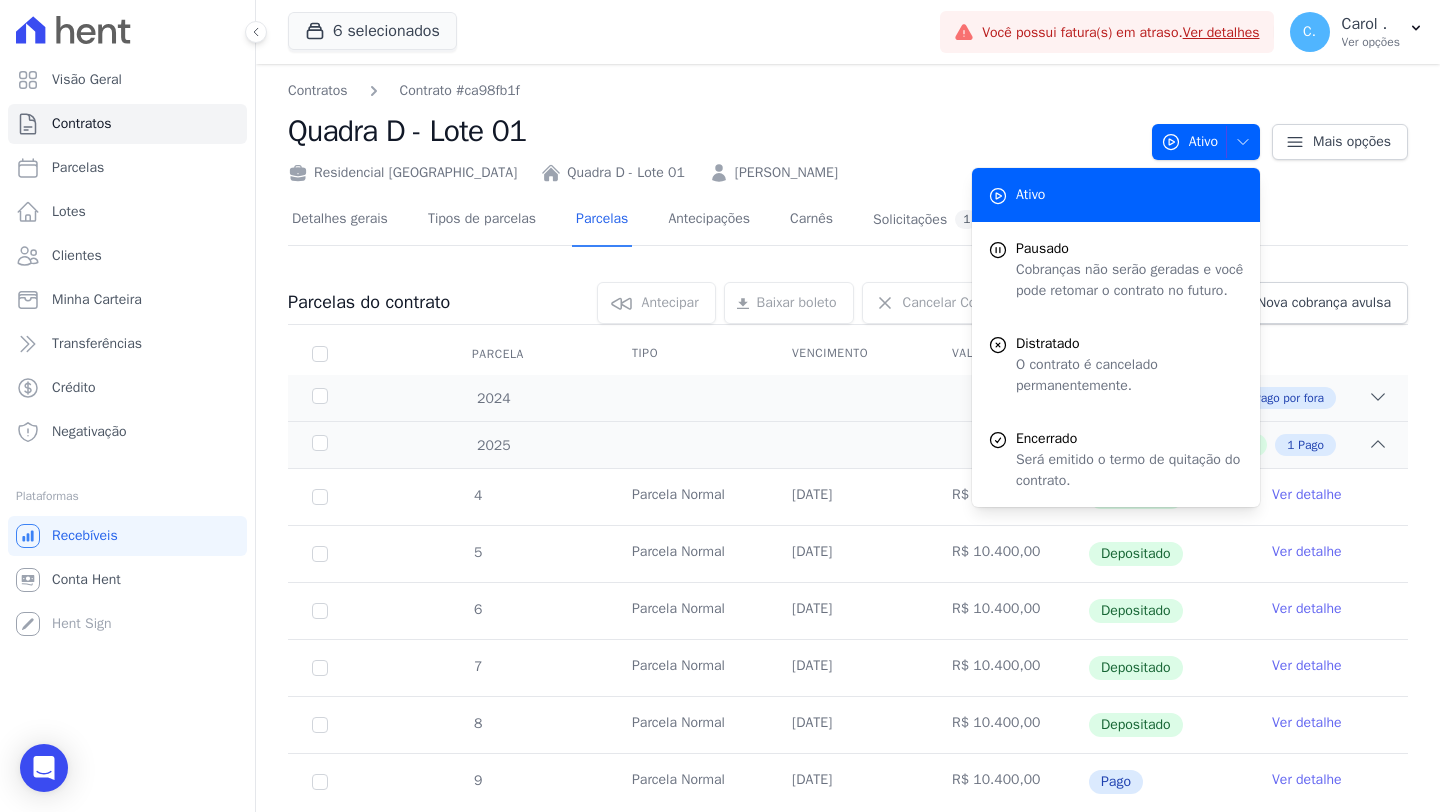 click on "Quadra D - Lote 01" at bounding box center (712, 131) 